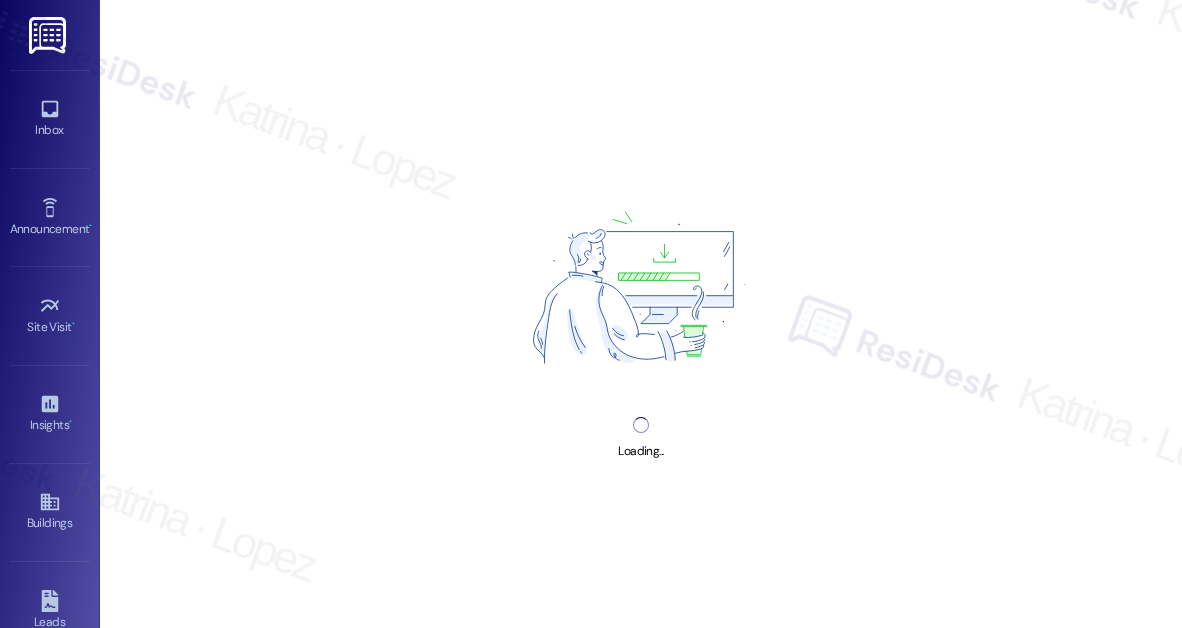 scroll, scrollTop: 0, scrollLeft: 0, axis: both 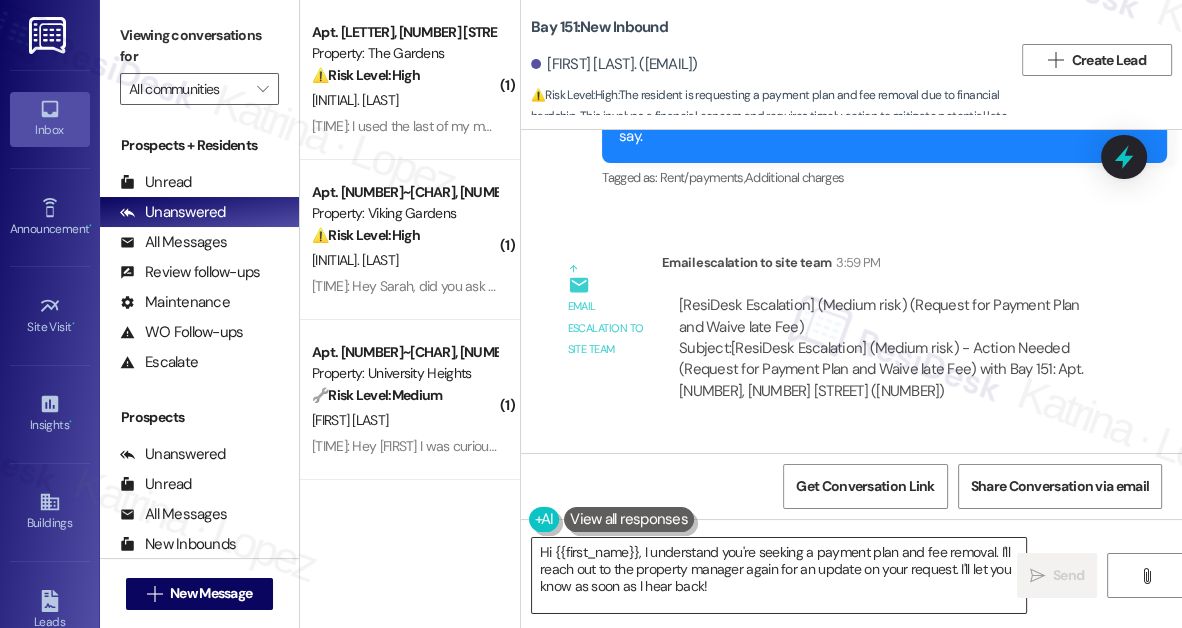 click on "Hi {{first_name}}, I understand you're seeking a payment plan and fee removal. I'll reach out to the property manager again for an update on your request. I'll let you know as soon as I hear back!" at bounding box center (779, 575) 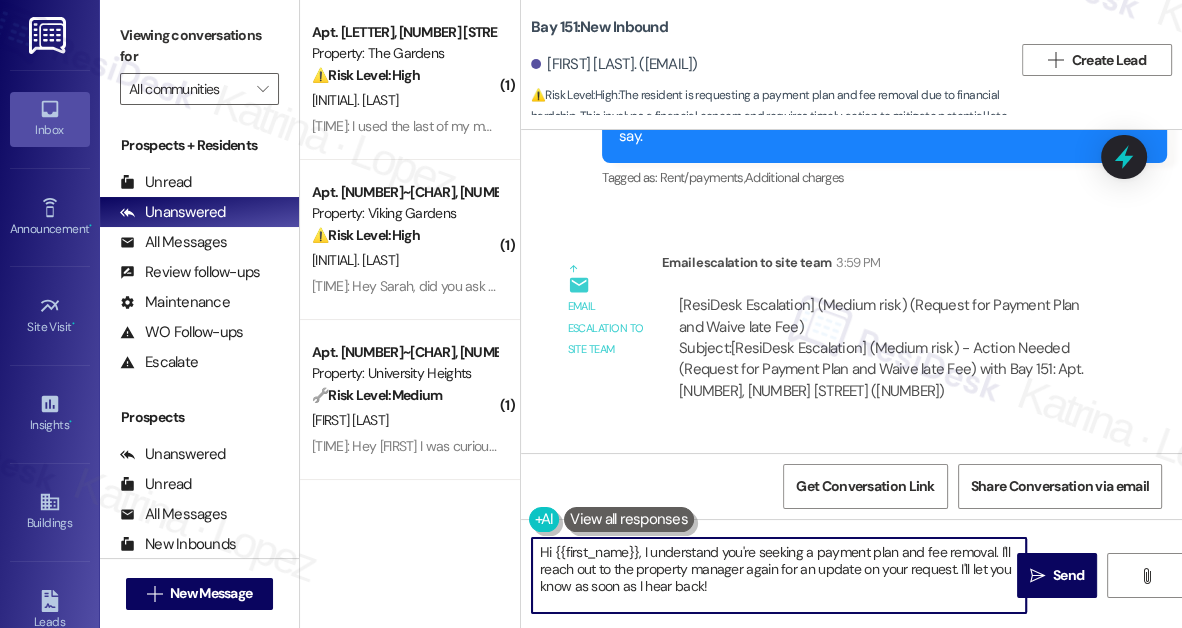 click on "Hi {{first_name}}, I understand you're seeking a payment plan and fee removal. I'll reach out to the property manager again for an update on your request. I'll let you know as soon as I hear back!" at bounding box center (779, 575) 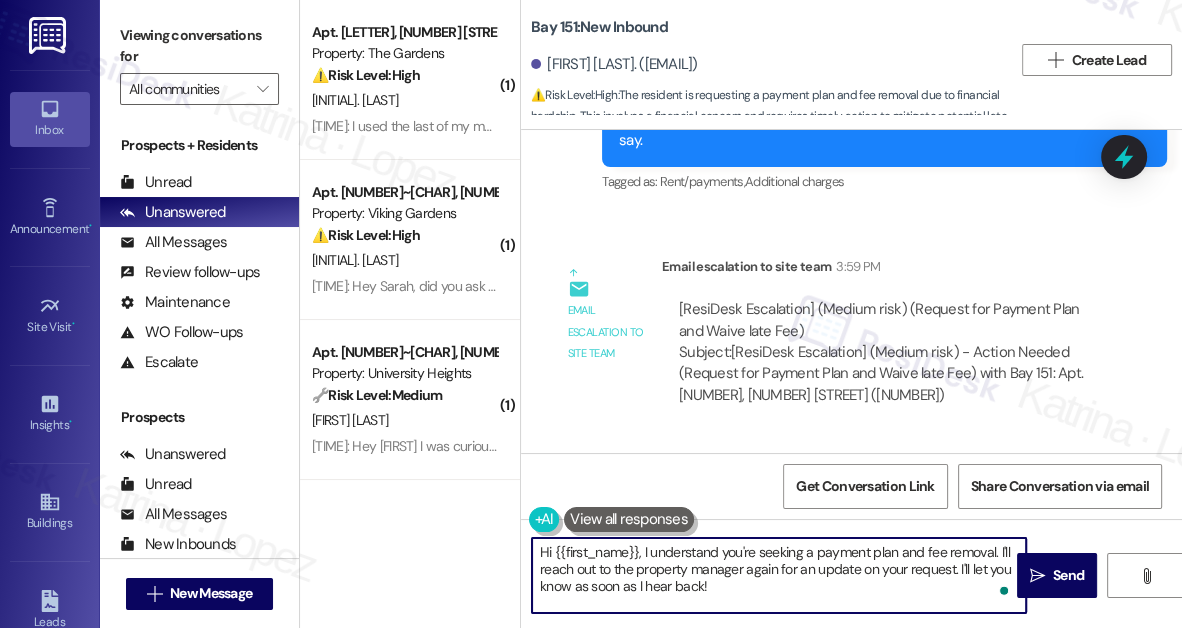 scroll, scrollTop: 75506, scrollLeft: 0, axis: vertical 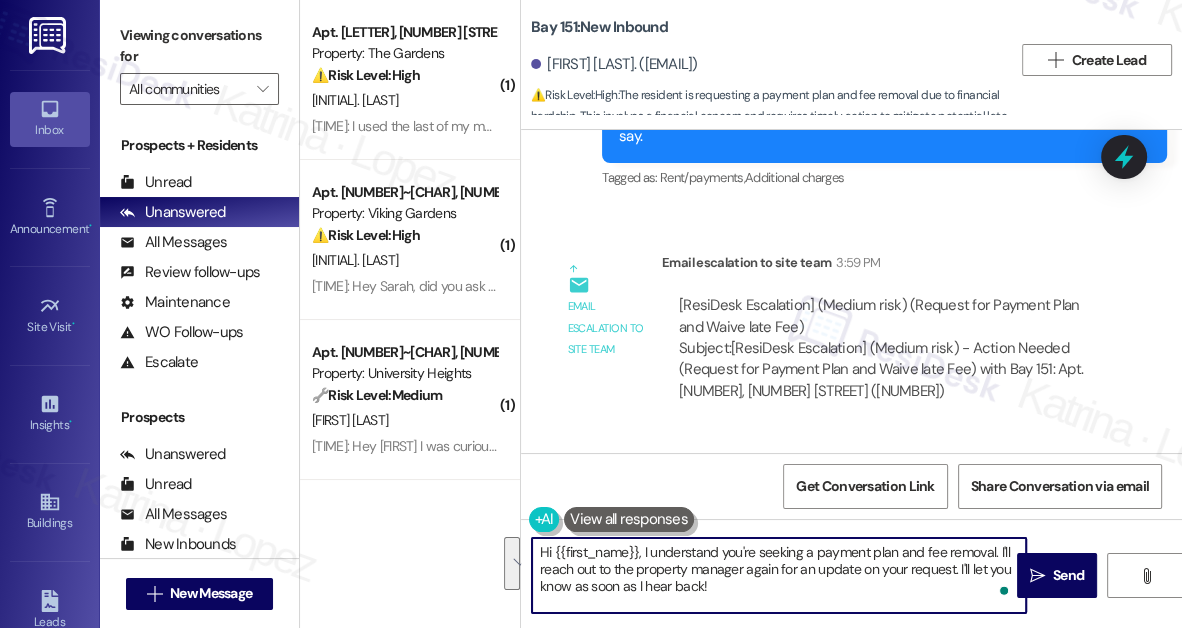 drag, startPoint x: 669, startPoint y: 559, endPoint x: 712, endPoint y: 570, distance: 44.38468 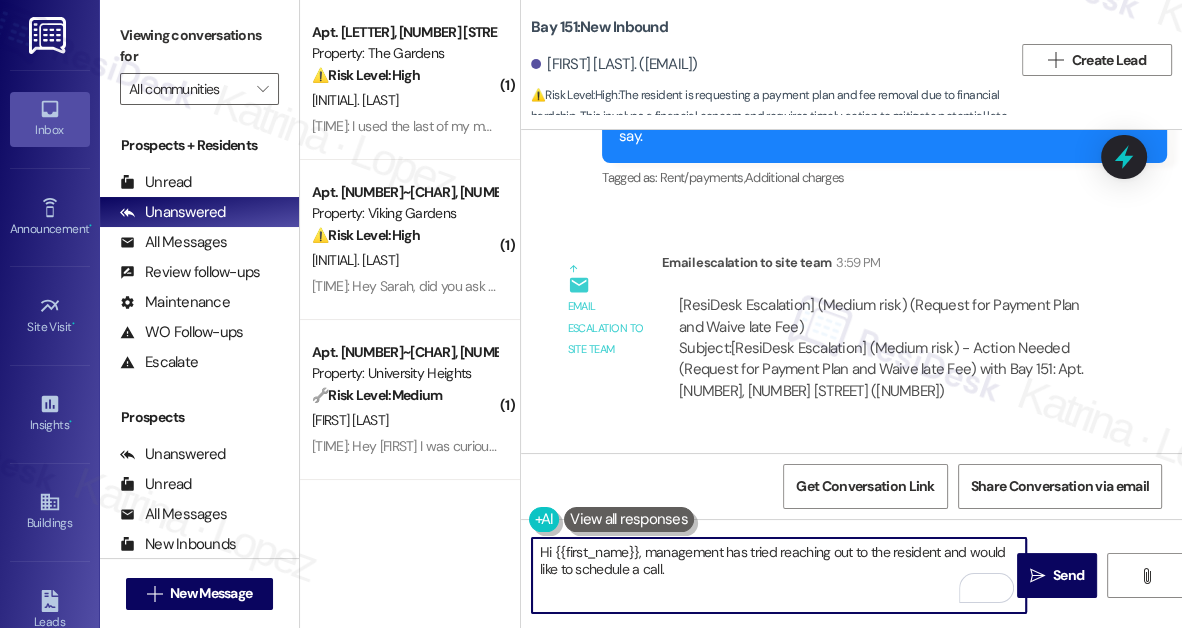 click on "Hi {{first_name}}, management has tried reaching out to the resident and would like to schedule a call." at bounding box center [779, 575] 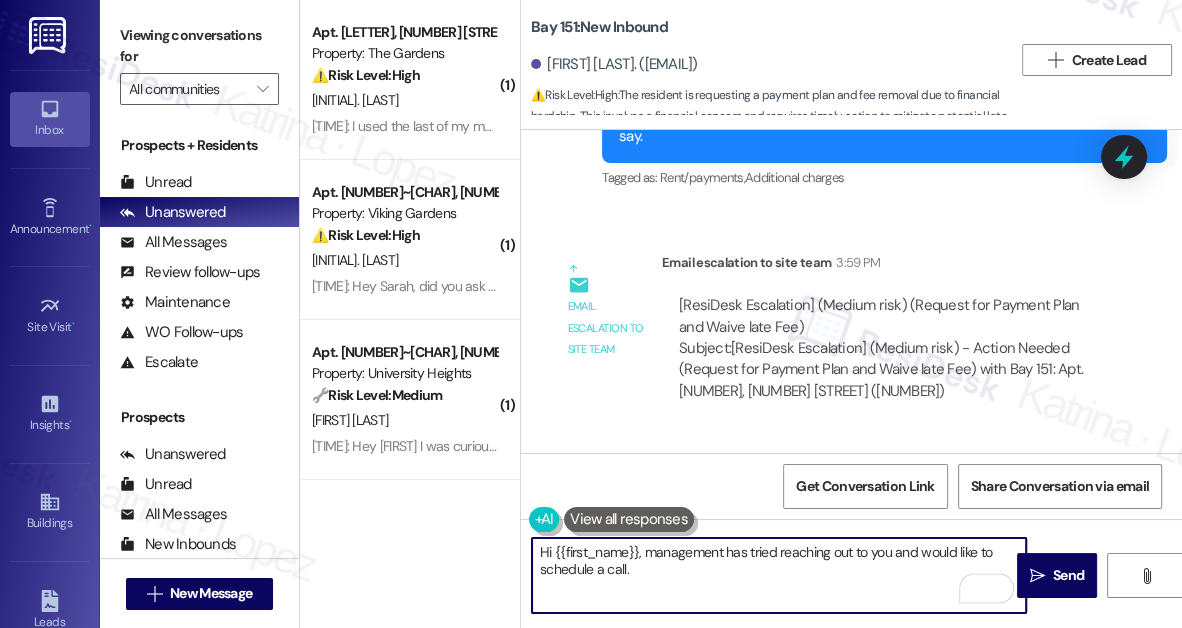 click on "Hi {{first_name}}, management has tried reaching out to you and would like to schedule a call." at bounding box center [779, 575] 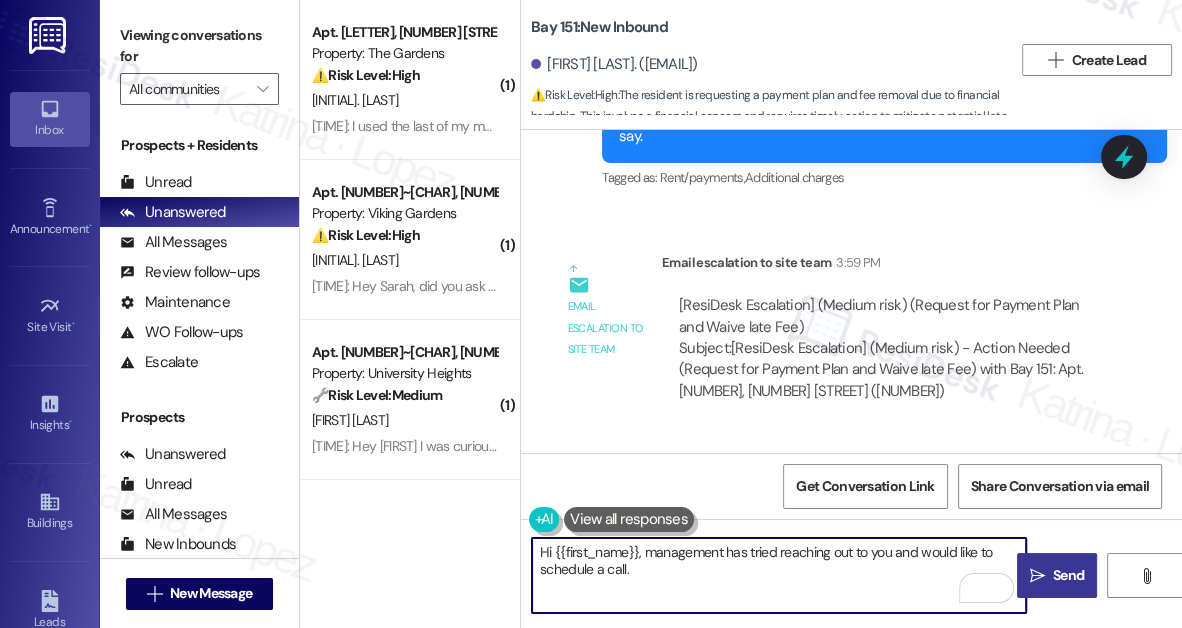 type on "Hi {{first_name}}, management has tried reaching out to you and would like to schedule a call." 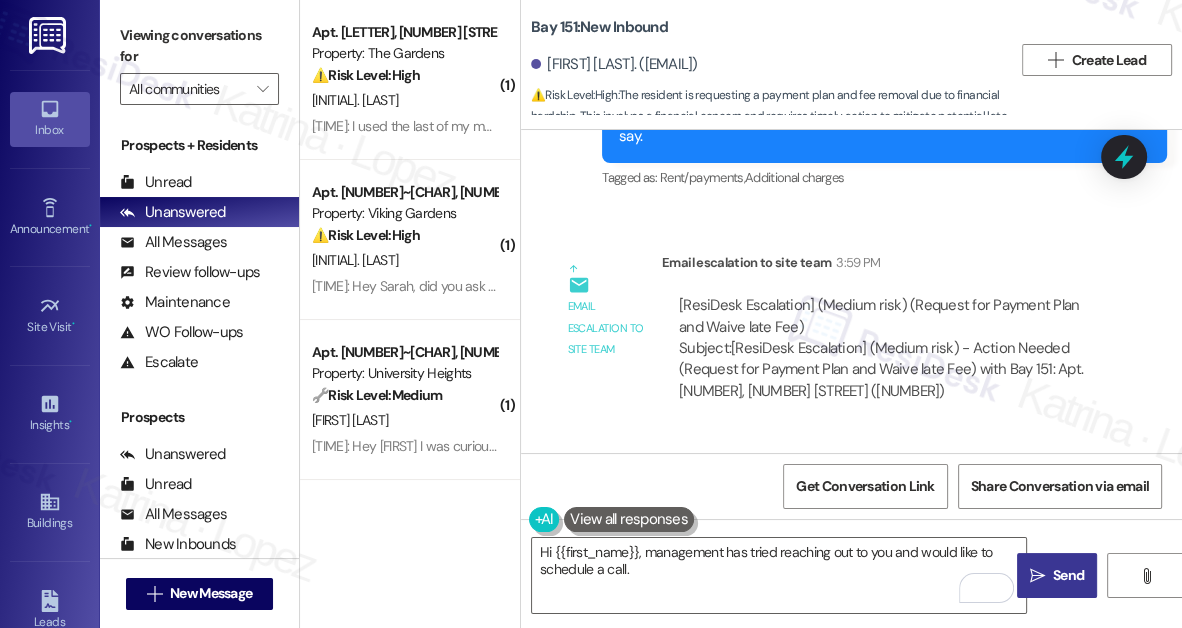 click on "" at bounding box center (1037, 576) 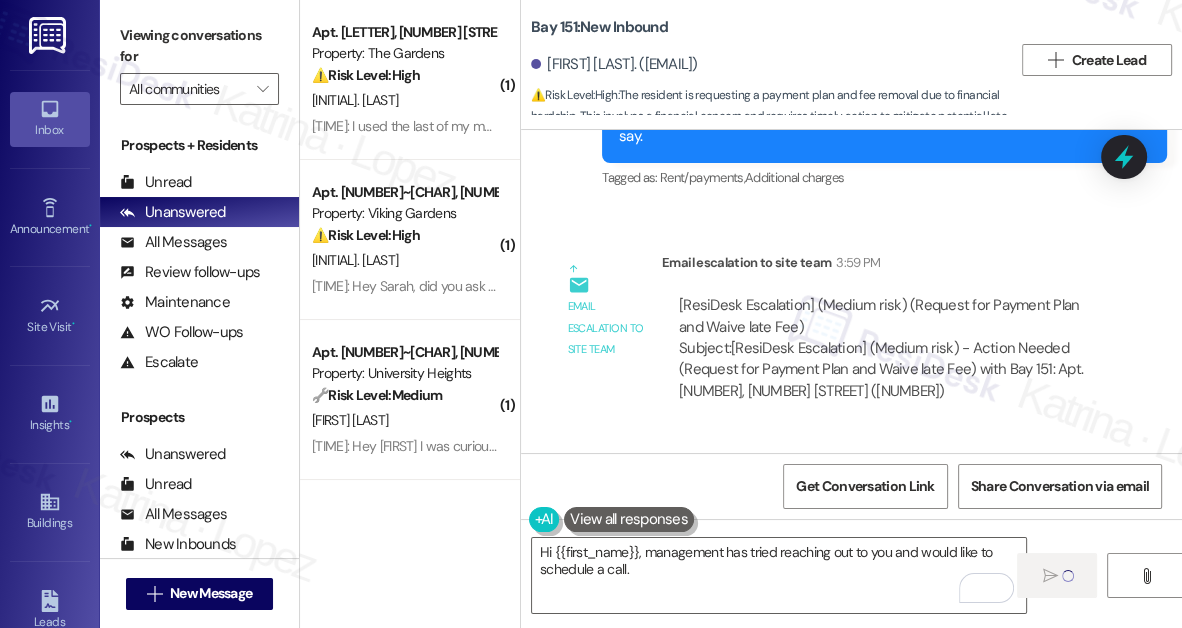 type 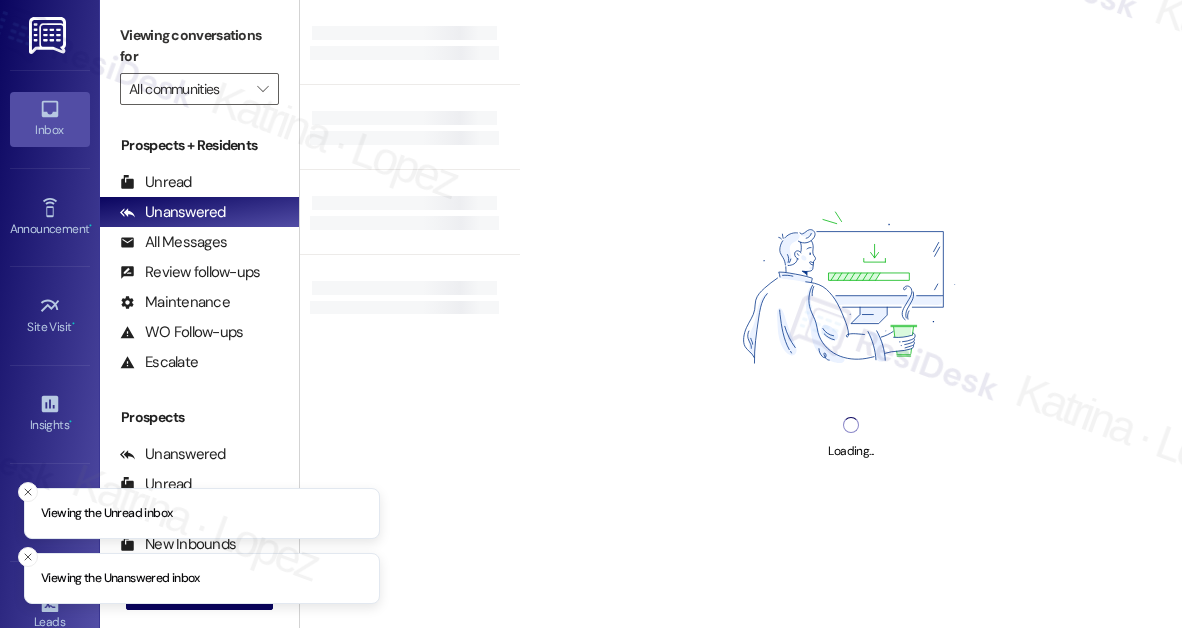scroll, scrollTop: 0, scrollLeft: 0, axis: both 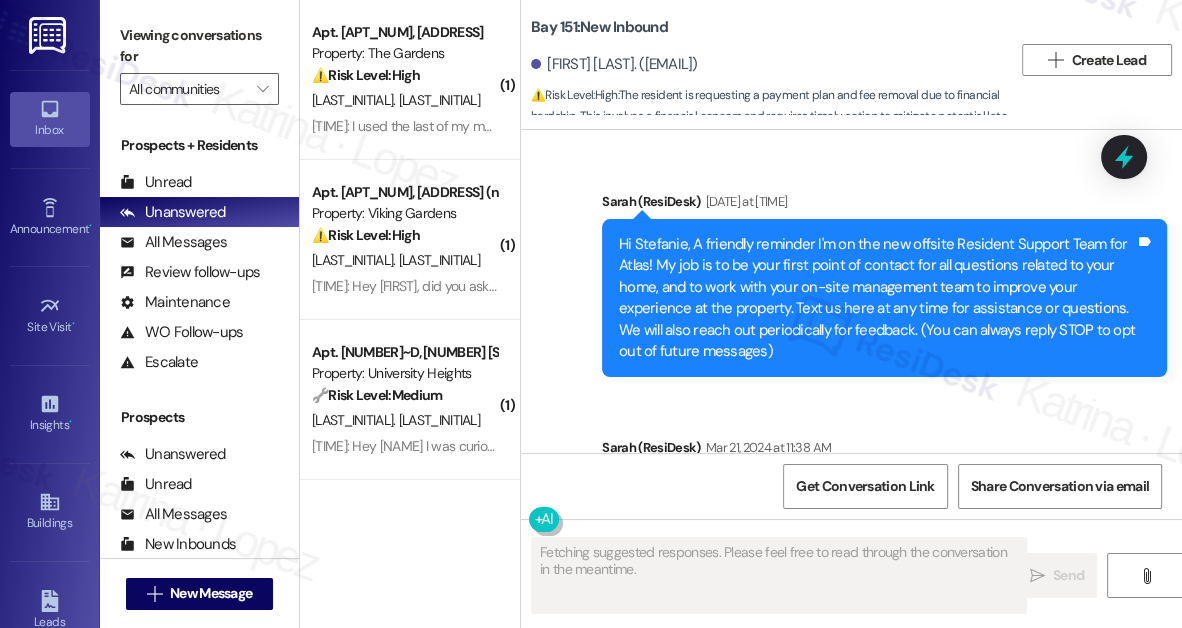 type on "Fetching suggested responses. Please feel free to read through the conversation in the meantime." 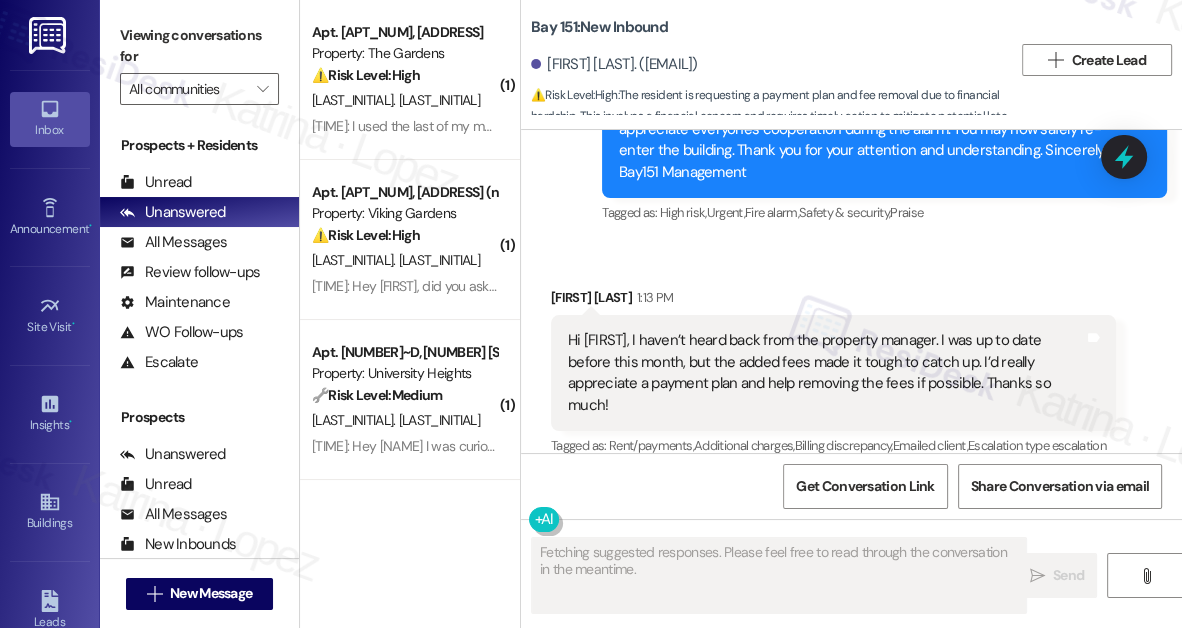scroll, scrollTop: 74697, scrollLeft: 0, axis: vertical 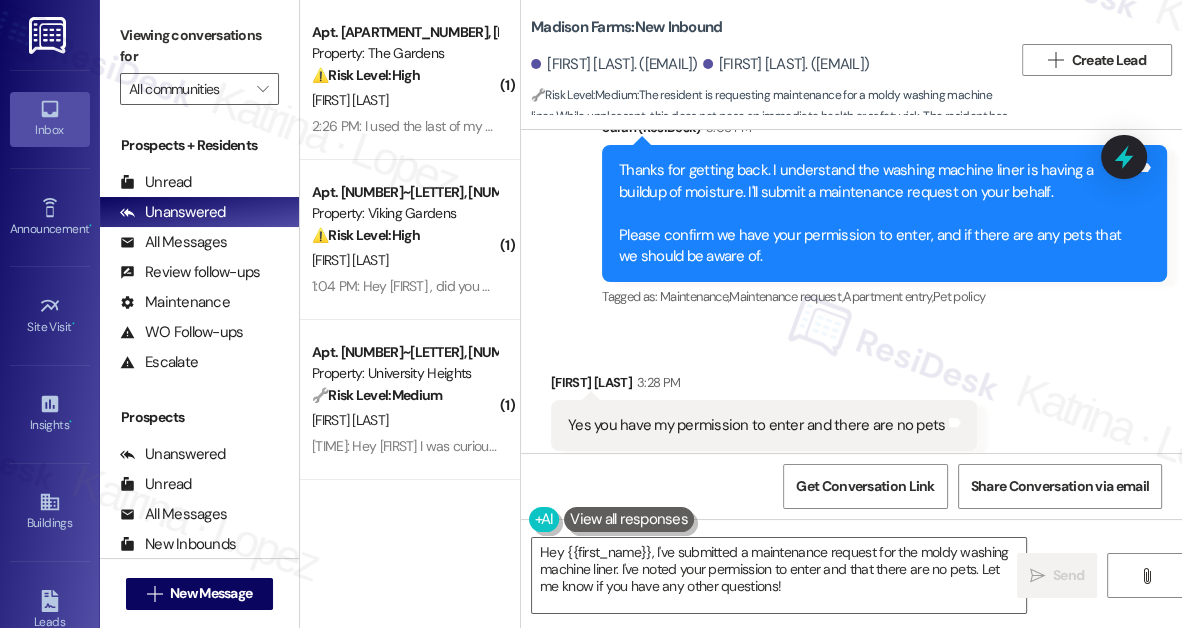 click on "Viewing conversations for" at bounding box center [199, 46] 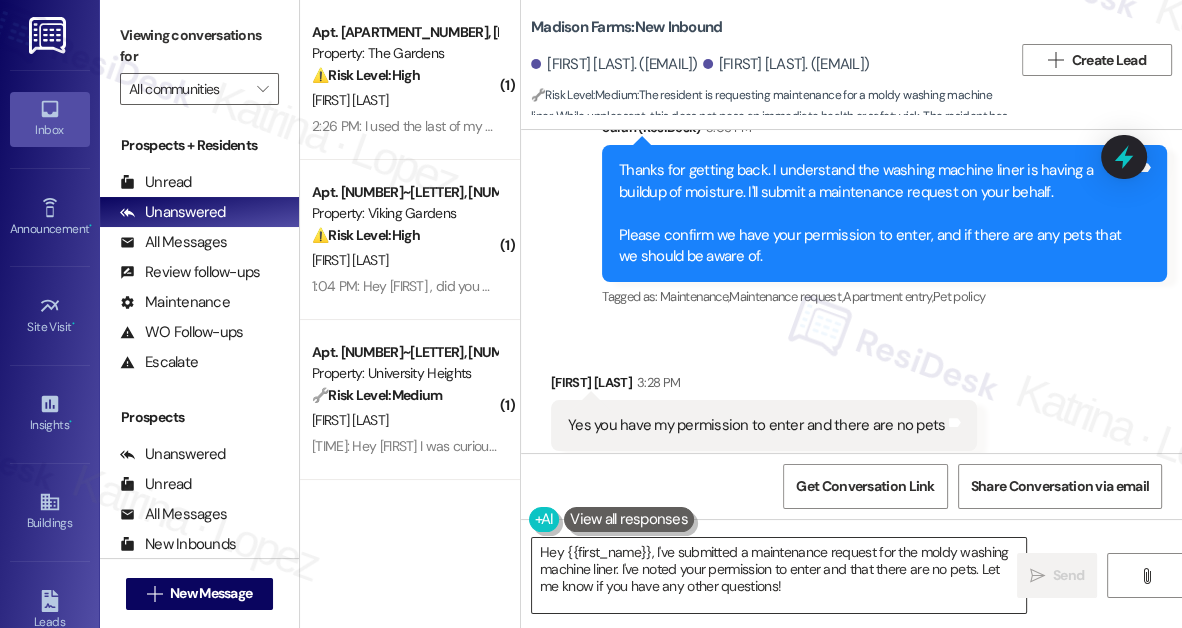 click on "Hey {{first_name}}, I've submitted a maintenance request for the moldy washing machine liner. I've noted your permission to enter and that there are no pets. Let me know if you have any other questions!" at bounding box center (779, 575) 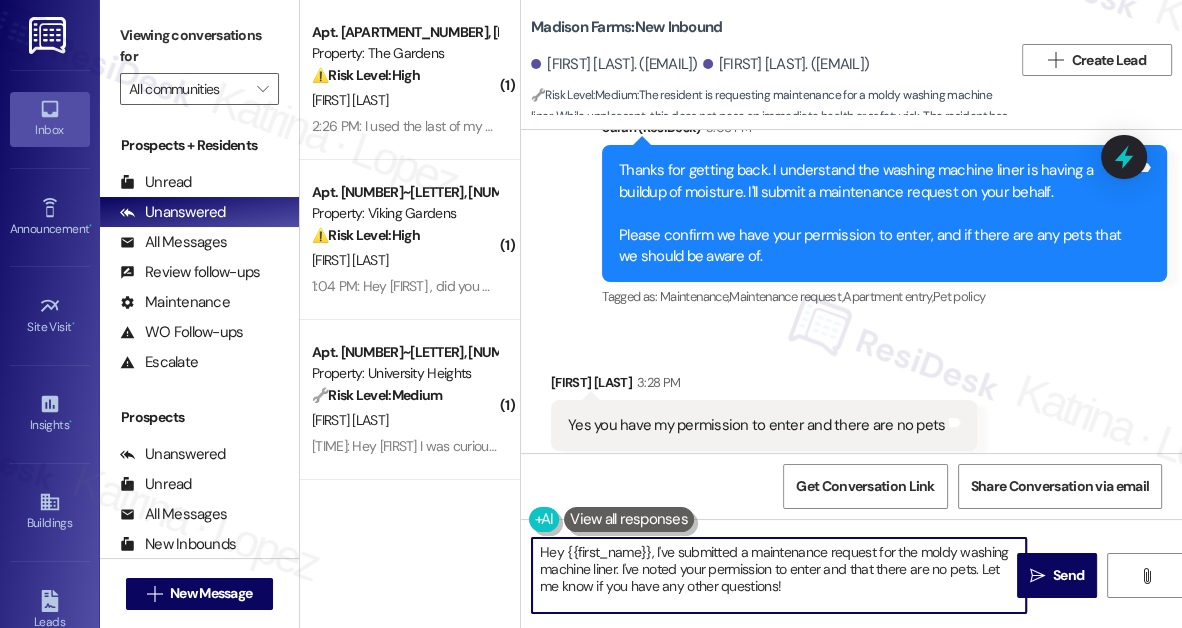 click on "Hey {{first_name}}, I've submitted a maintenance request for the moldy washing machine liner. I've noted your permission to enter and that there are no pets. Let me know if you have any other questions!" at bounding box center (779, 575) 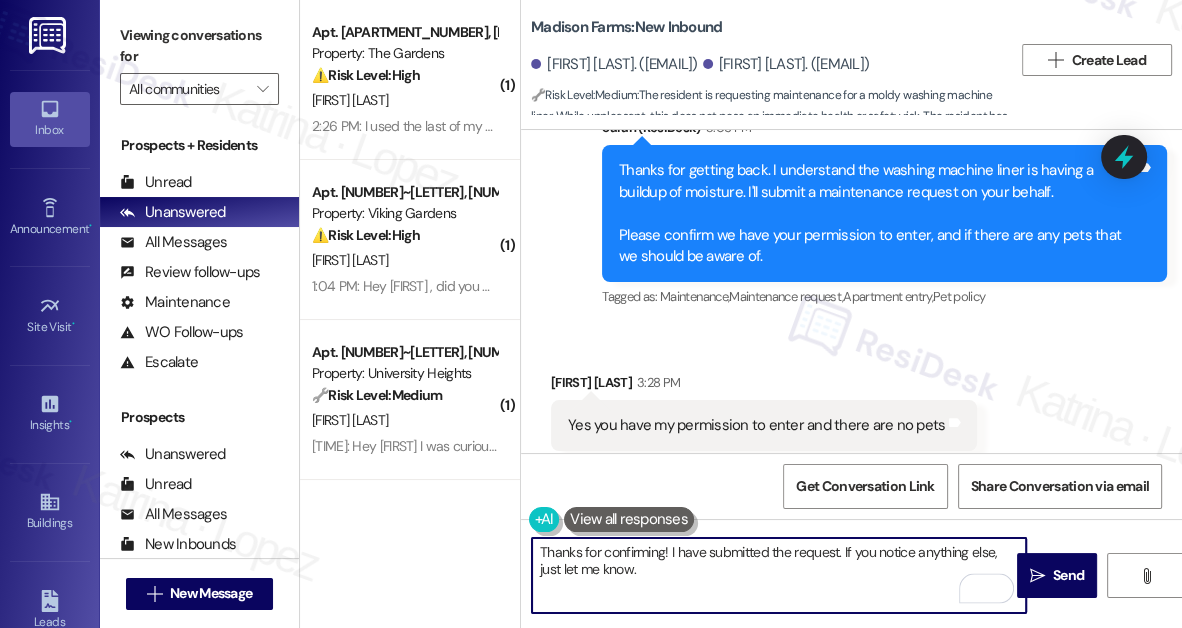 click on "Thanks for confirming! I have submitted the request. If you notice anything else, just let me know." at bounding box center (779, 575) 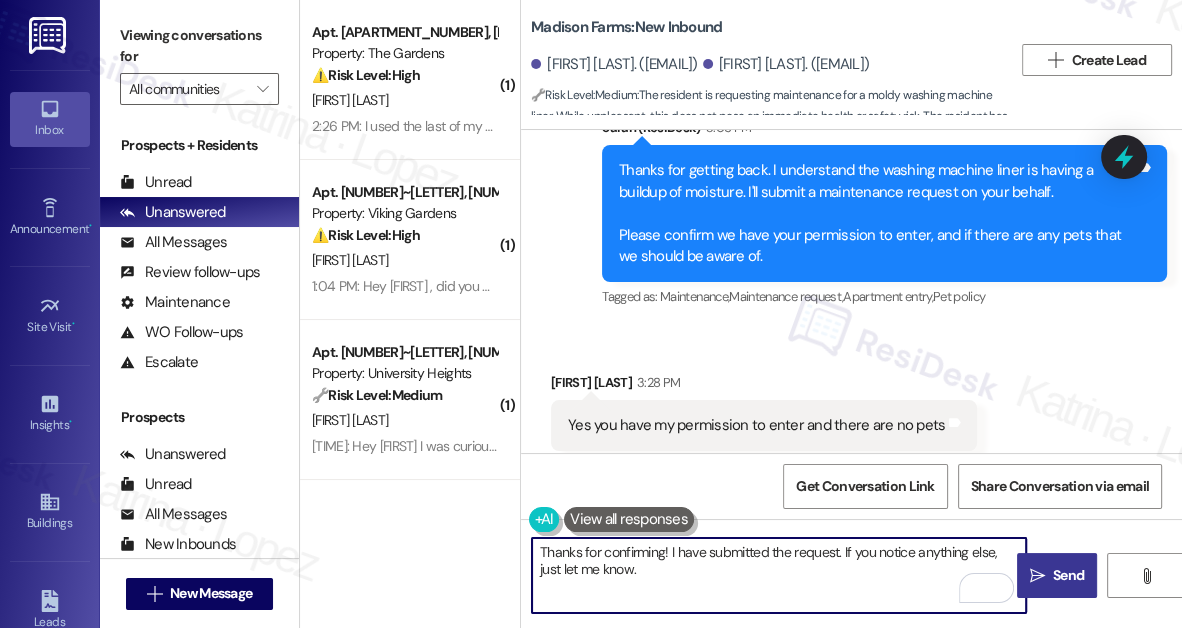 type on "Thanks for confirming! I have submitted the request. If you notice anything else, just let me know." 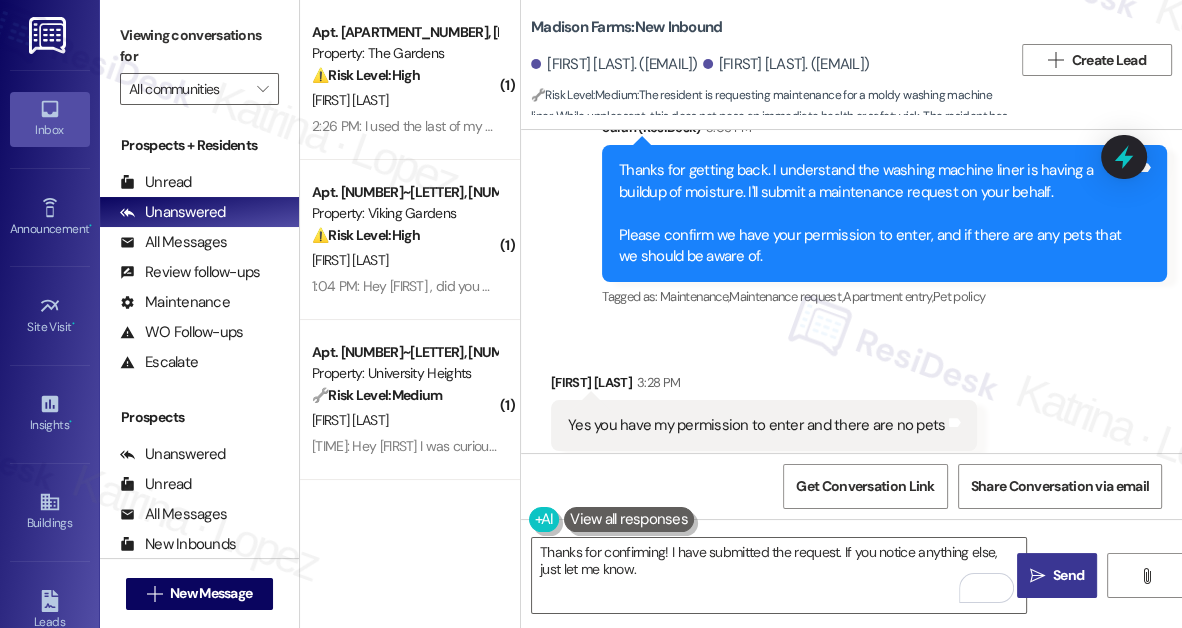 click on "Send" at bounding box center (1068, 575) 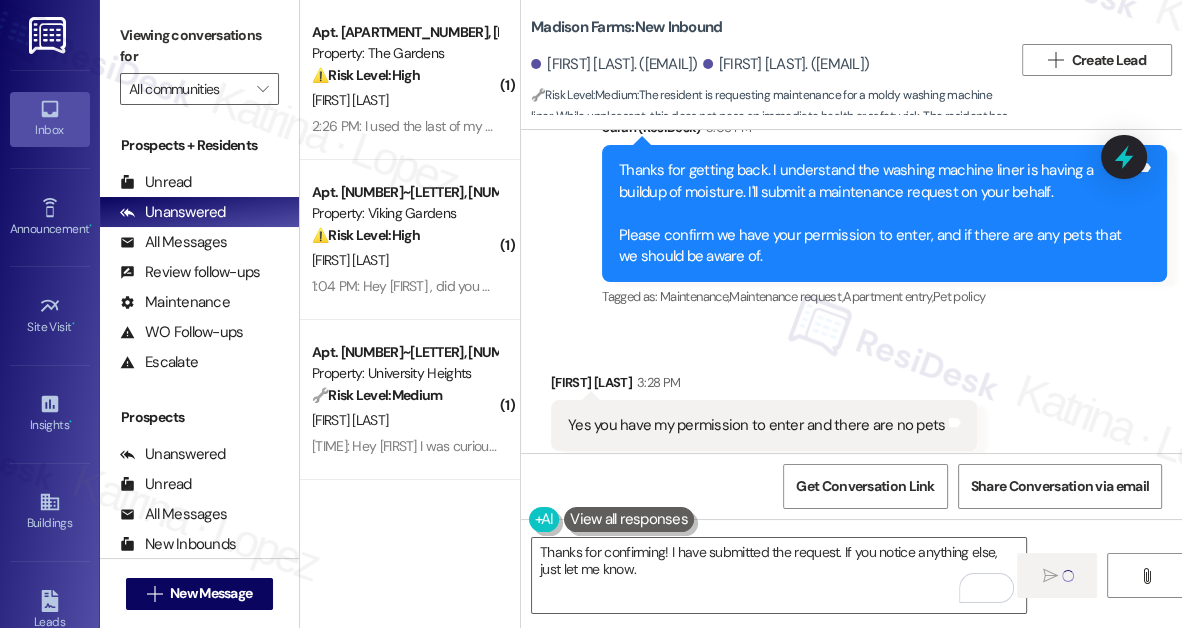 type 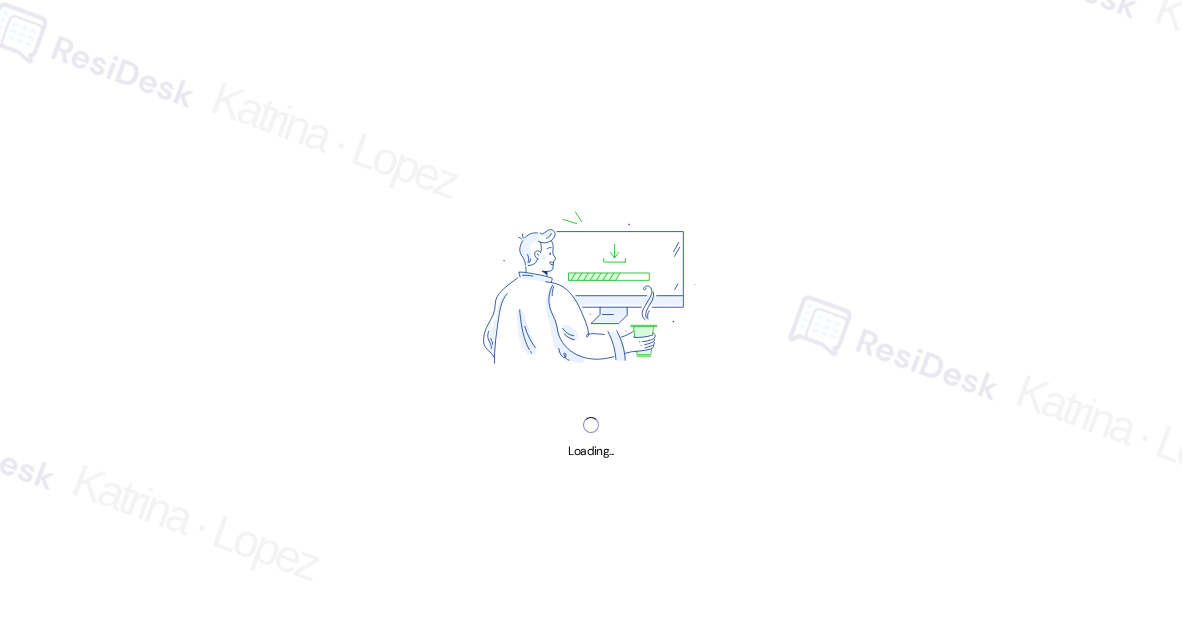 scroll, scrollTop: 0, scrollLeft: 0, axis: both 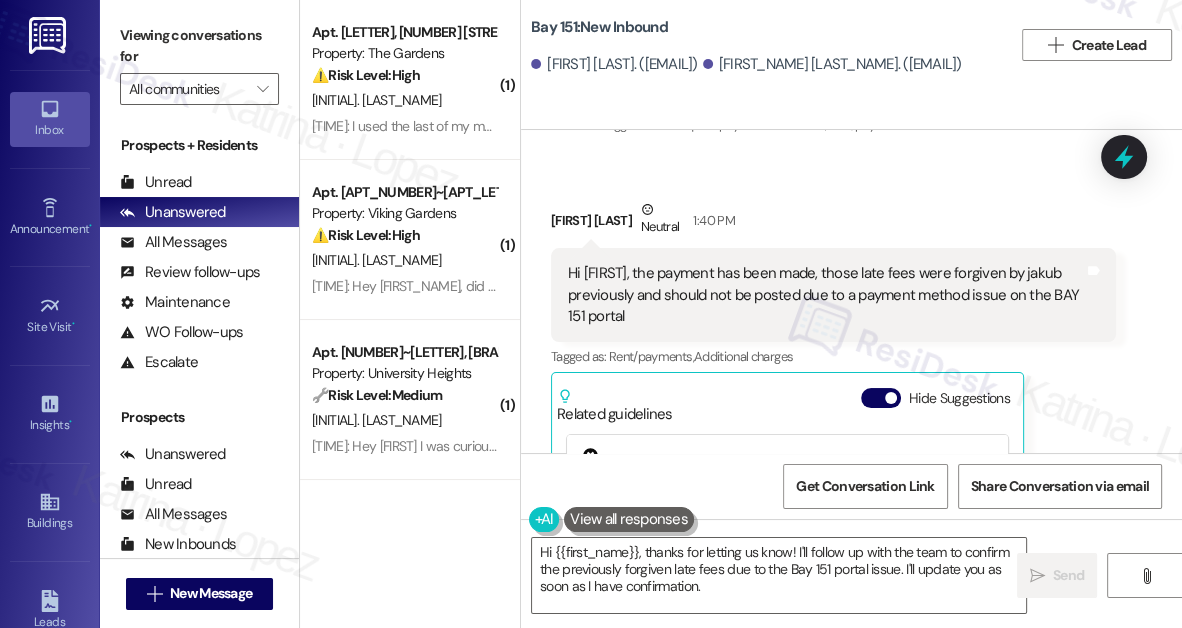 click on "Viewing conversations for" at bounding box center (199, 46) 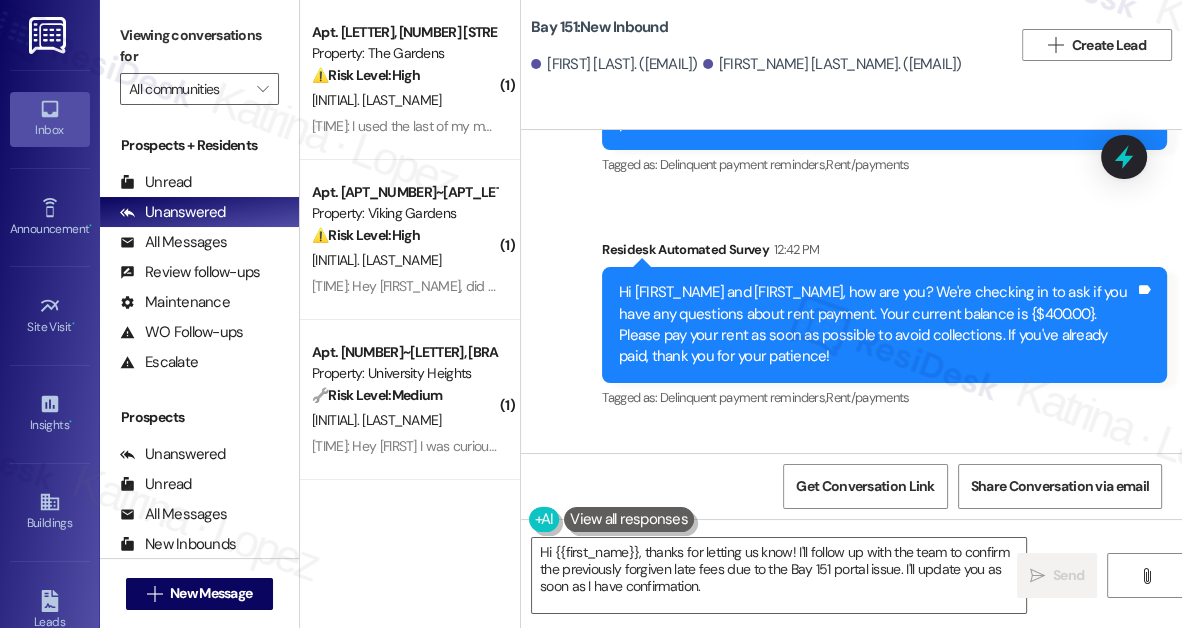 scroll, scrollTop: 29330, scrollLeft: 0, axis: vertical 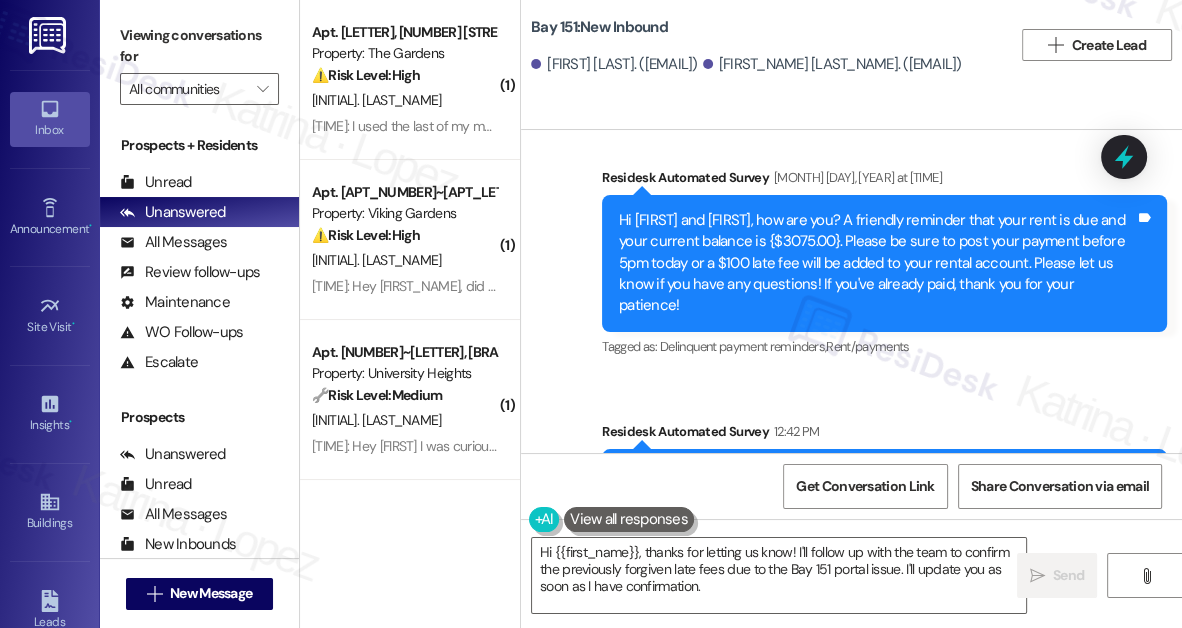 click on "Hi Jane, the payment has been made, those late fees were forgiven by jakub previously and should not be posted due to a payment method issue on the BAY 151 portal" at bounding box center (826, 750) 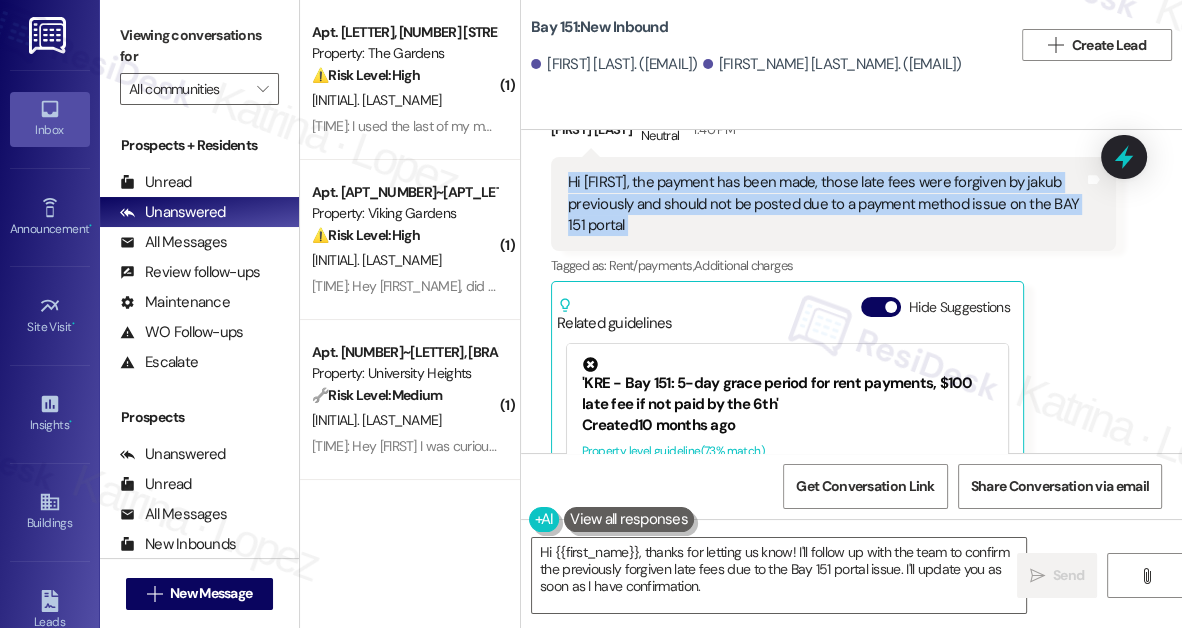 scroll, scrollTop: 30421, scrollLeft: 0, axis: vertical 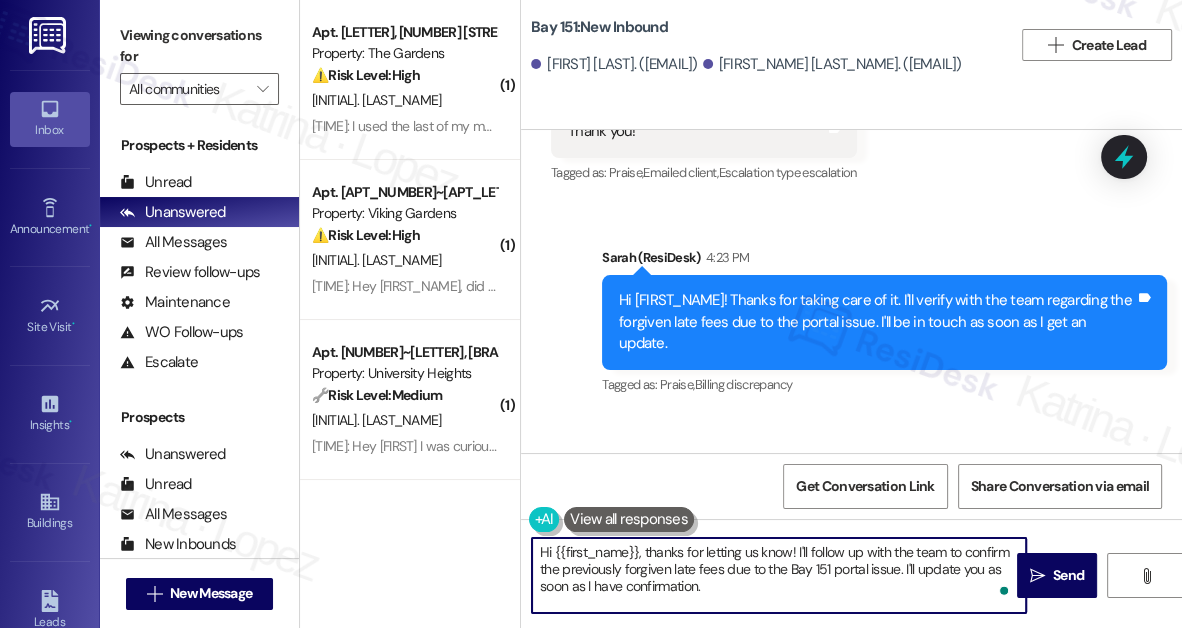 drag, startPoint x: 754, startPoint y: 592, endPoint x: 644, endPoint y: 547, distance: 118.84864 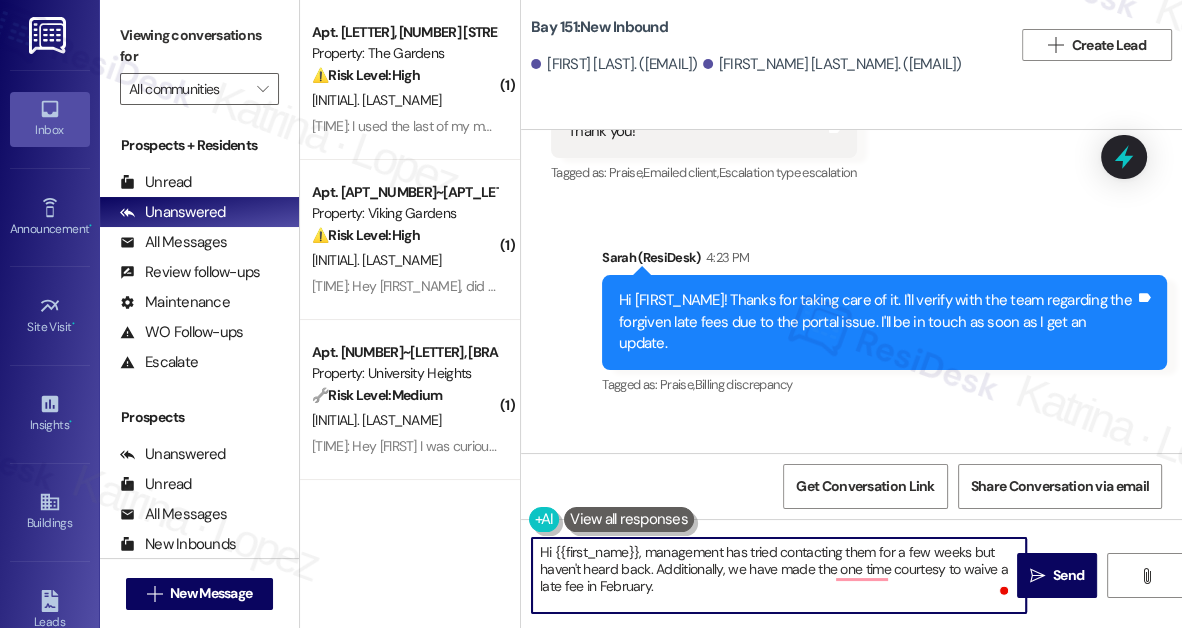 click on "Hi {{first_name}},  management has tried contacting them for a few weeks but haven't heard back. Additionally, we have made the one time courtesy to waive a late fee in February." at bounding box center [779, 575] 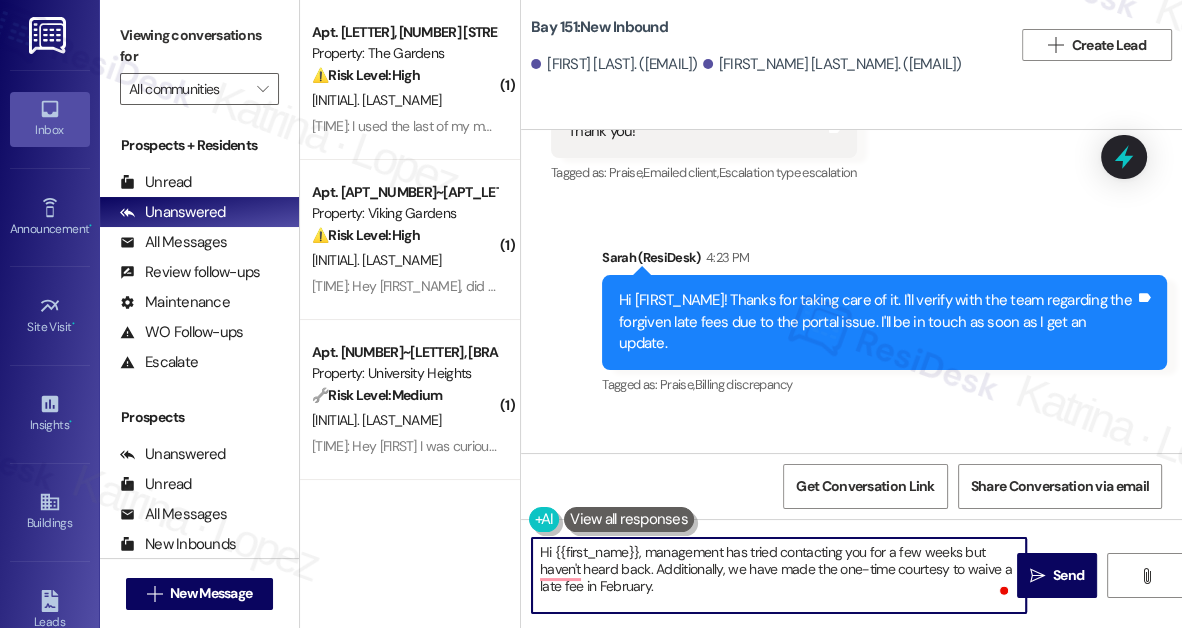 click on "Armoni Martinez. (armonimartinez40@gmail.com)" at bounding box center (832, 64) 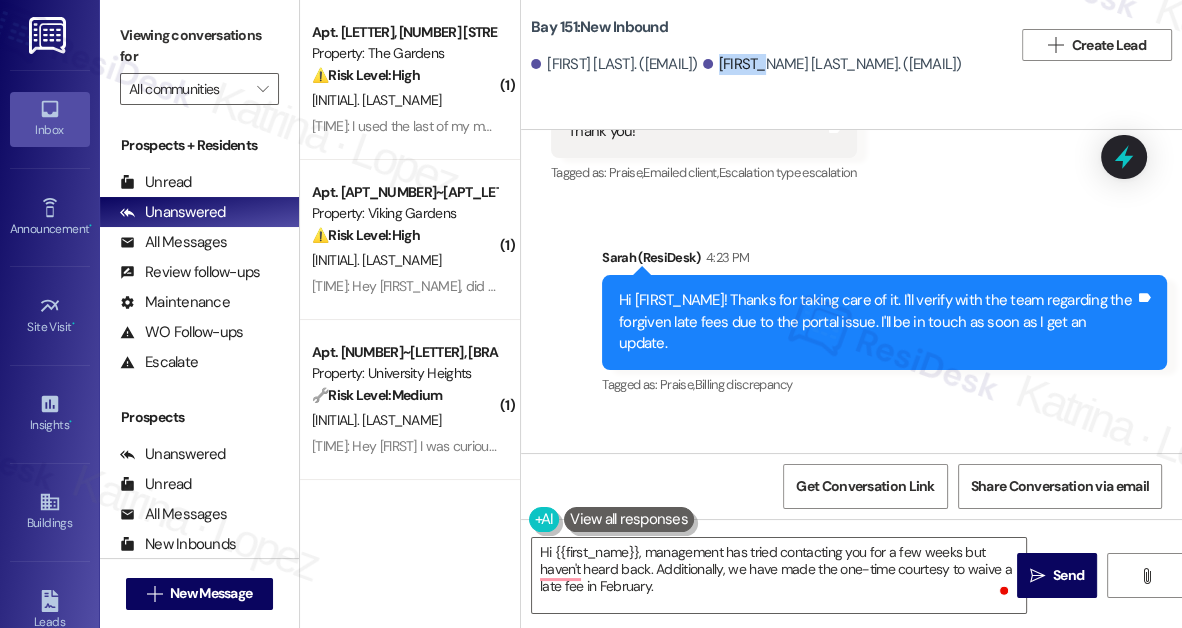click on "Armoni Martinez. (armonimartinez40@gmail.com)" at bounding box center (832, 64) 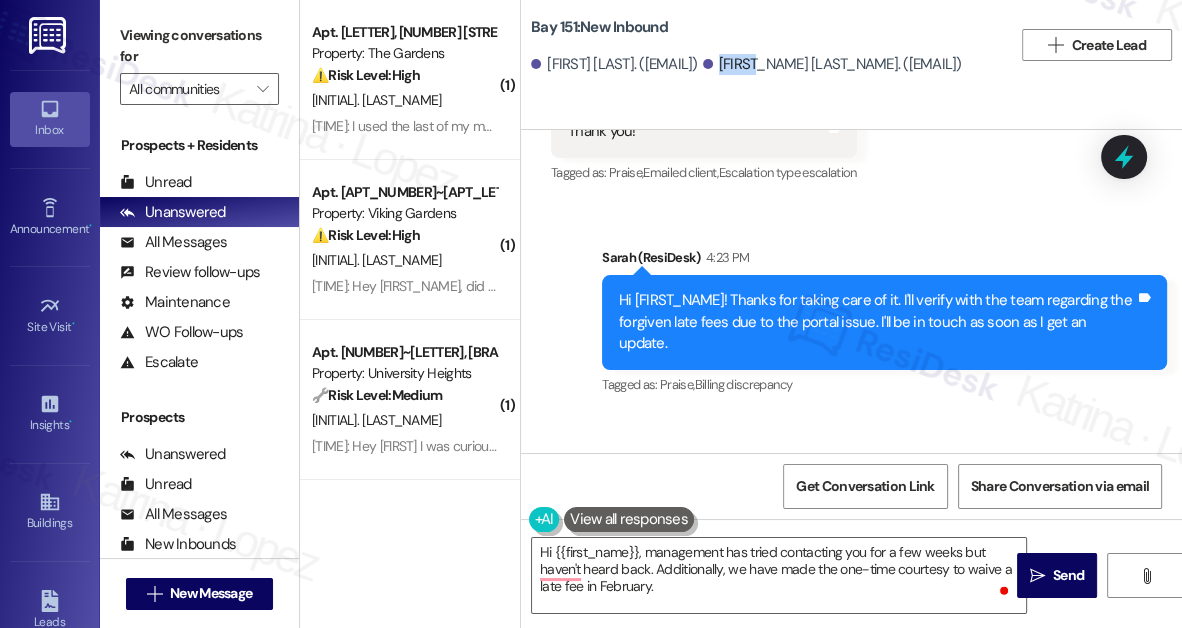 copy on "Armoni" 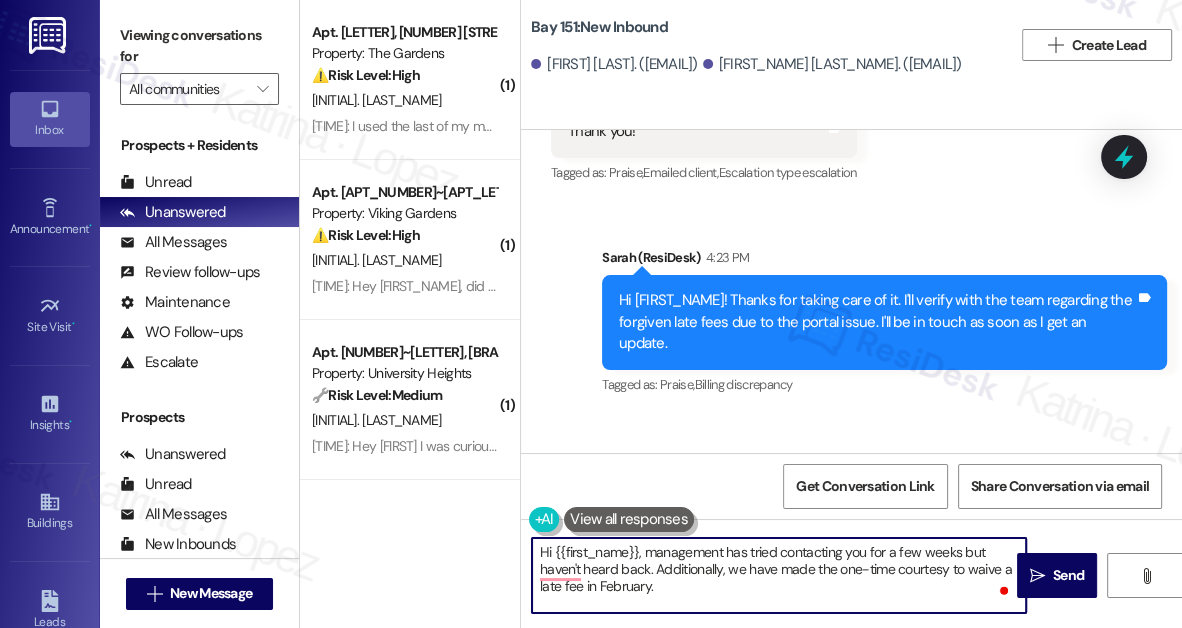 drag, startPoint x: 555, startPoint y: 551, endPoint x: 637, endPoint y: 547, distance: 82.0975 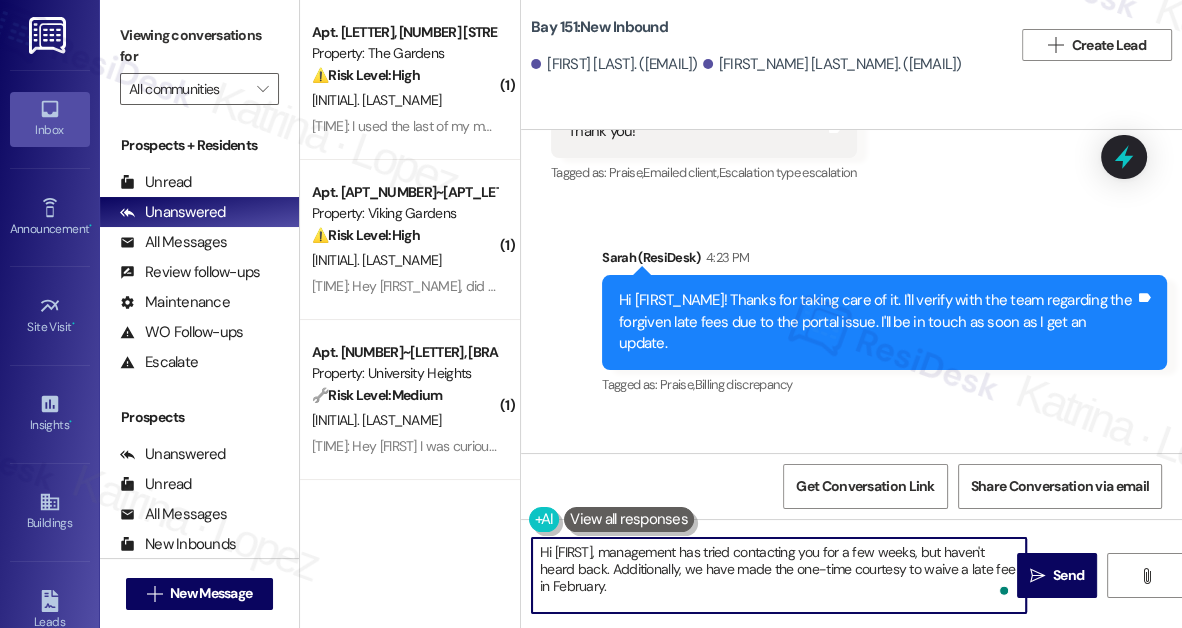 click on "Hi Armoni, management has tried contacting you for a few weeks, but haven't heard back. Additionally, we have made the one-time courtesy to waive a late fee in February." at bounding box center (779, 575) 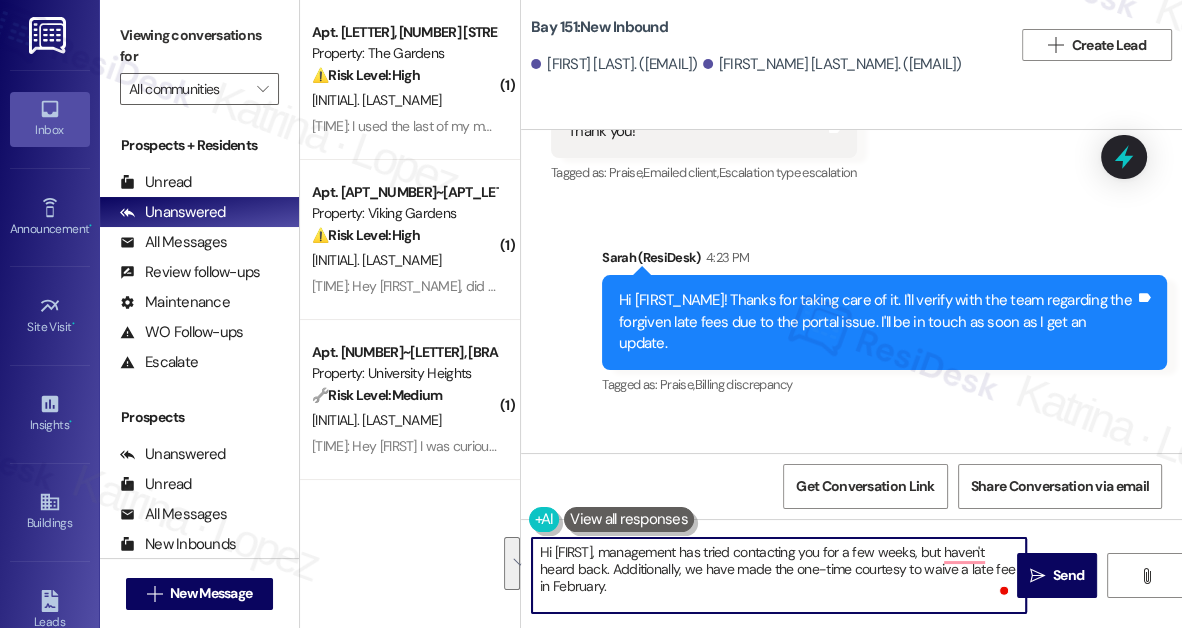 click on "Hi Armoni, management has tried contacting you for a few weeks, but haven't heard back. Additionally, we have made the one-time courtesy to waive a late fee in February." at bounding box center [779, 575] 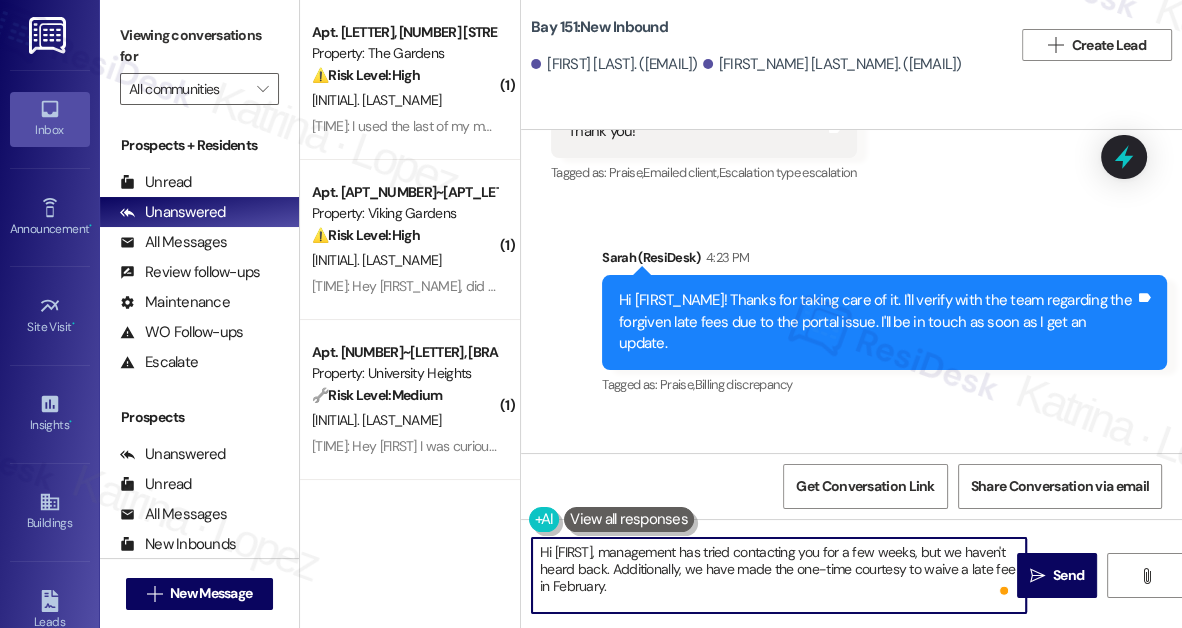 click on "Hi Armoni, management has tried contacting you for a few weeks, but we haven't heard back. Additionally, we have made the one-time courtesy to waive a late fee in February." at bounding box center (779, 575) 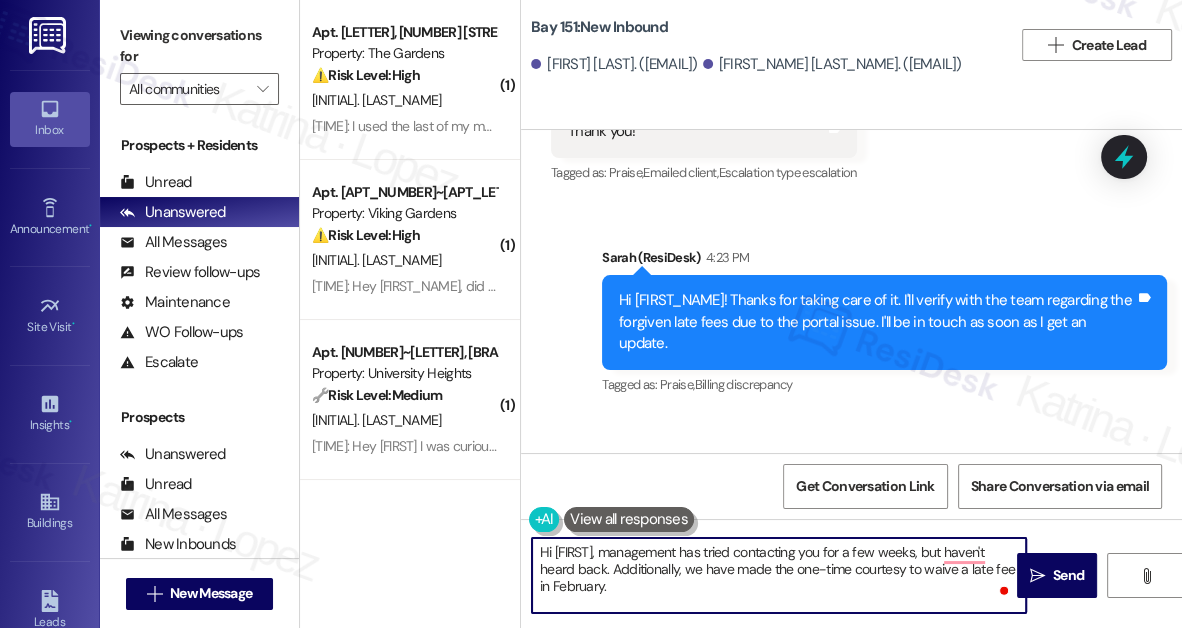 click on "Hi Armoni, management has tried contacting you for a few weeks, but haven't heard back. Additionally, we have made the one-time courtesy to waive a late fee in February." at bounding box center [779, 575] 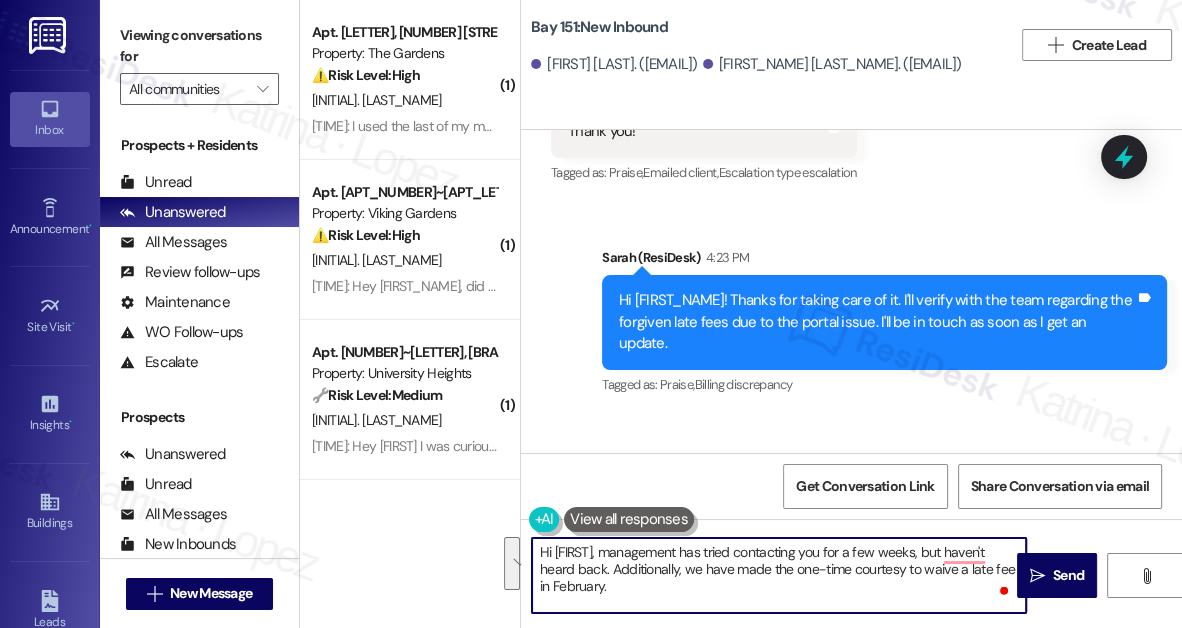 click on "Hi Armoni, management has tried contacting you for a few weeks, but haven't heard back. Additionally, we have made the one-time courtesy to waive a late fee in February." at bounding box center [779, 575] 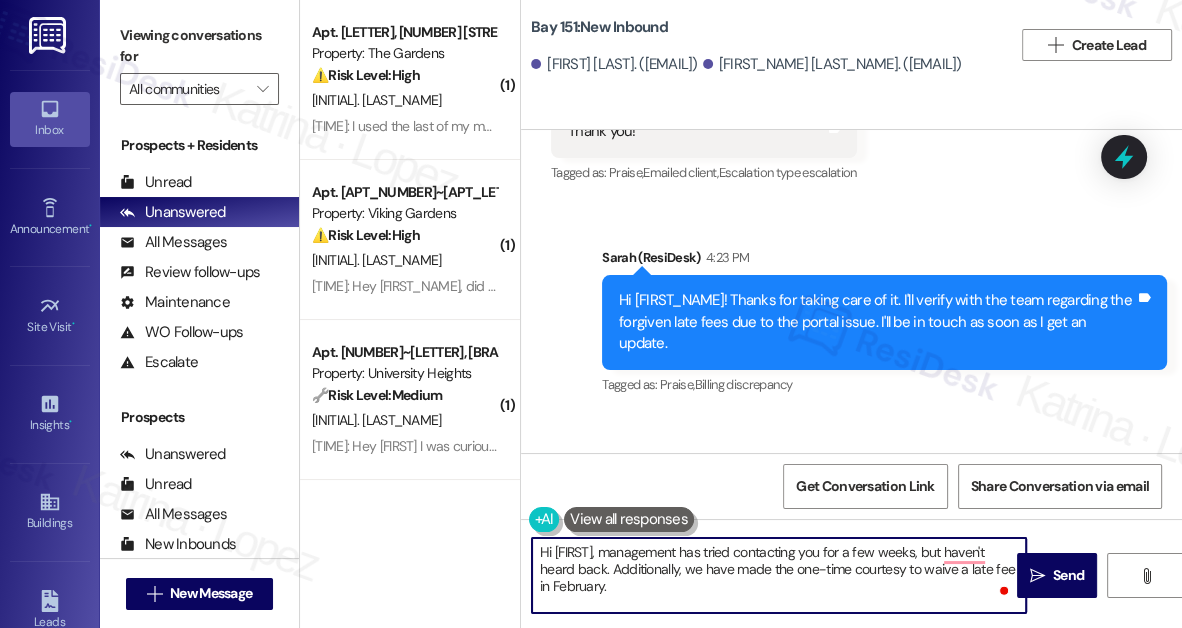 click on "Hi Armoni, management has tried contacting you for a few weeks, but haven't heard back. Additionally, we have made the one-time courtesy to waive a late fee in February." at bounding box center (779, 575) 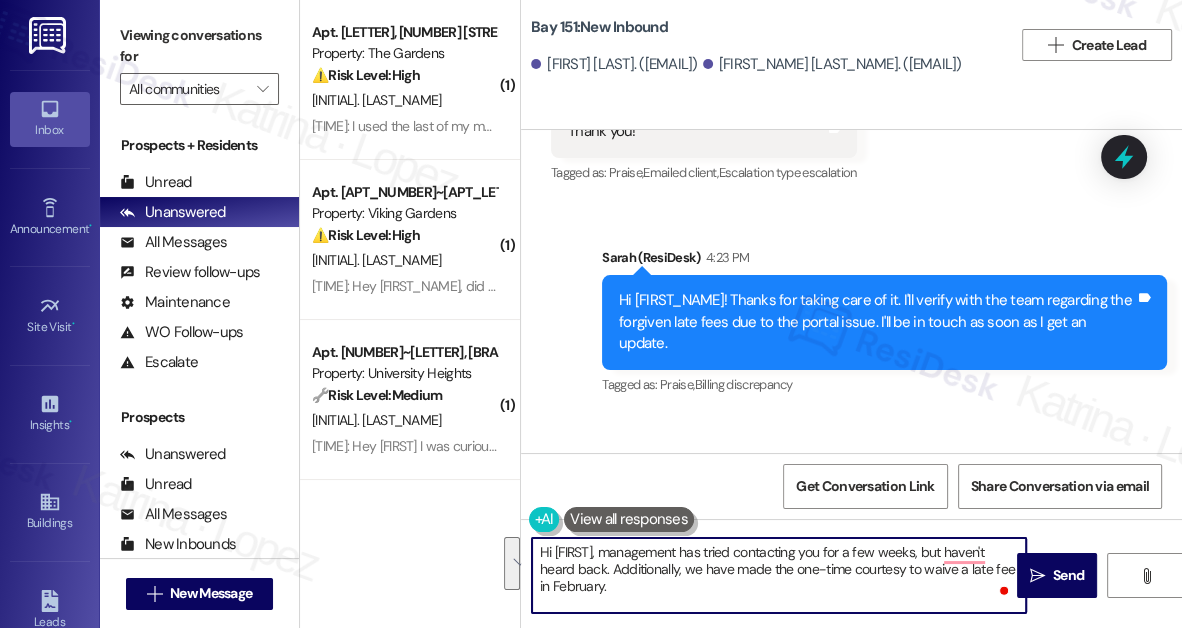click on "Hi Armoni, management has tried contacting you for a few weeks, but haven't heard back. Additionally, we have made the one-time courtesy to waive a late fee in February." at bounding box center (779, 575) 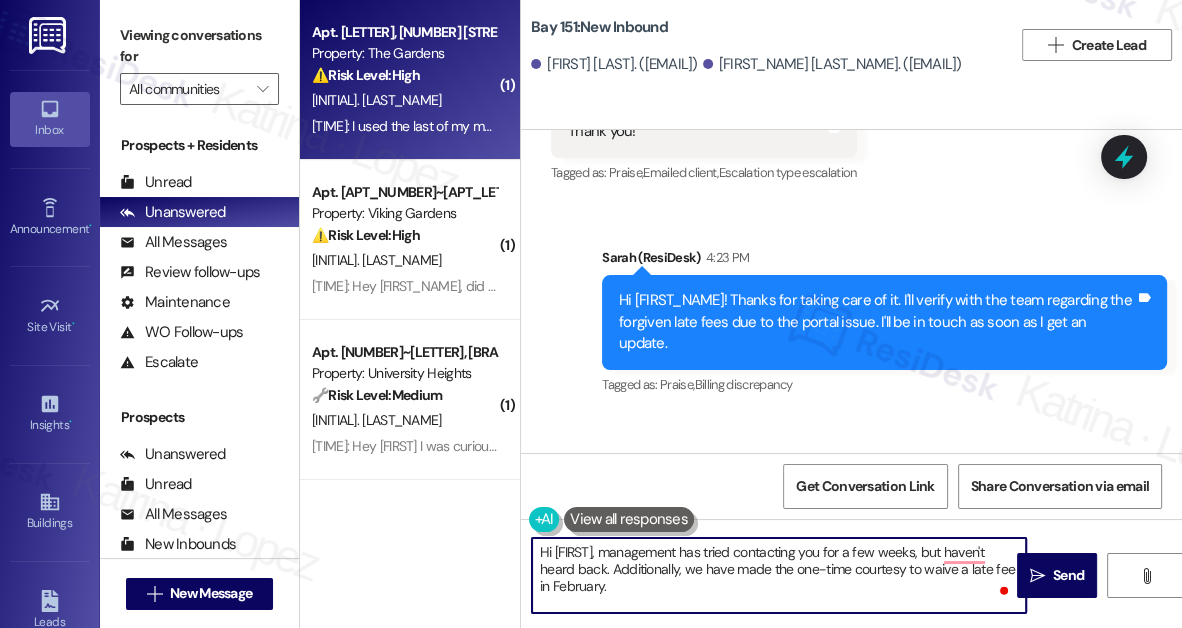 type on "Hi Armoni, management has tried contacting you for a few weeks, but haven't heard back. Additionally, we have made the one-time courtesy to waive a late fee in February." 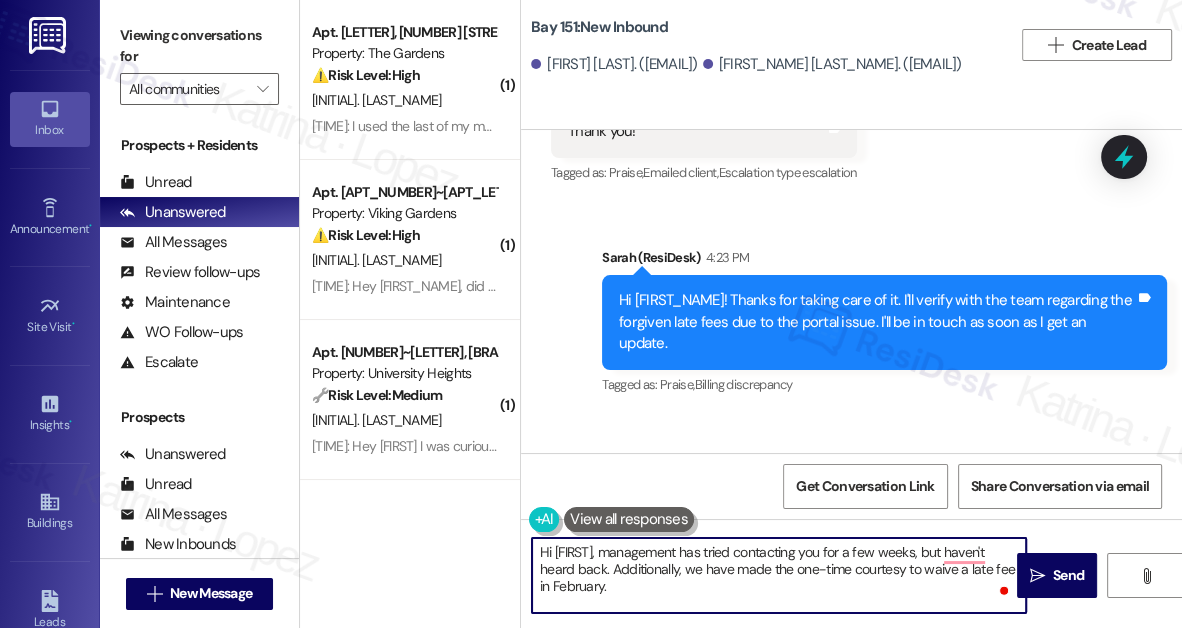 click on "Hi Armoni, management has tried contacting you for a few weeks, but haven't heard back. Additionally, we have made the one-time courtesy to waive a late fee in February." at bounding box center (779, 575) 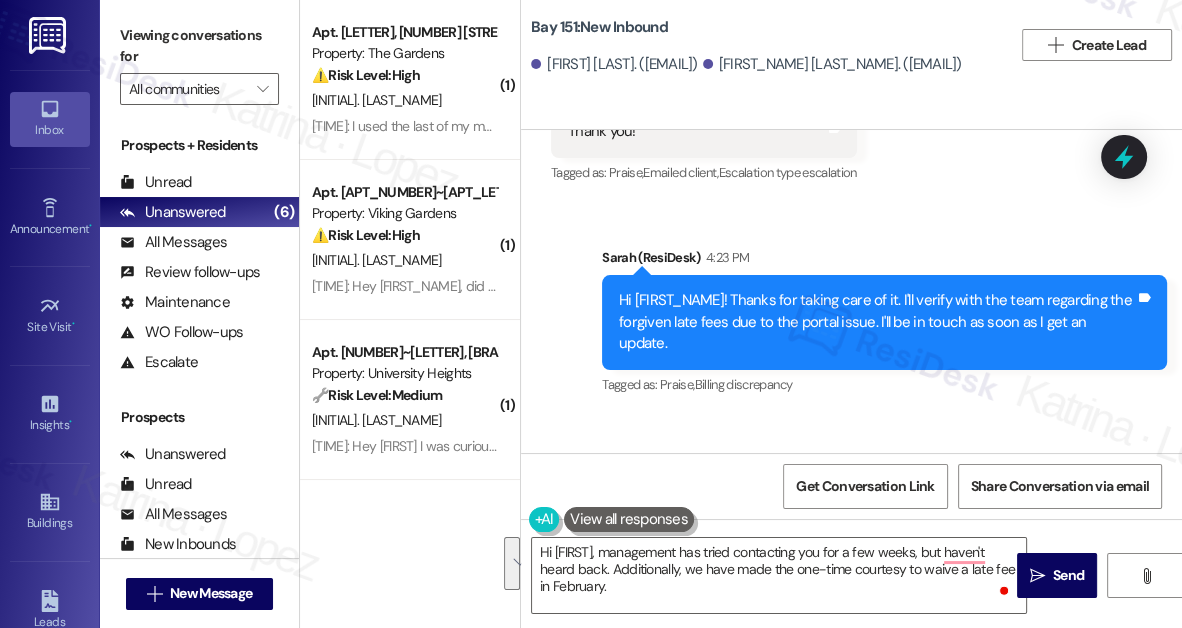 click on "Viewing conversations for" at bounding box center (199, 46) 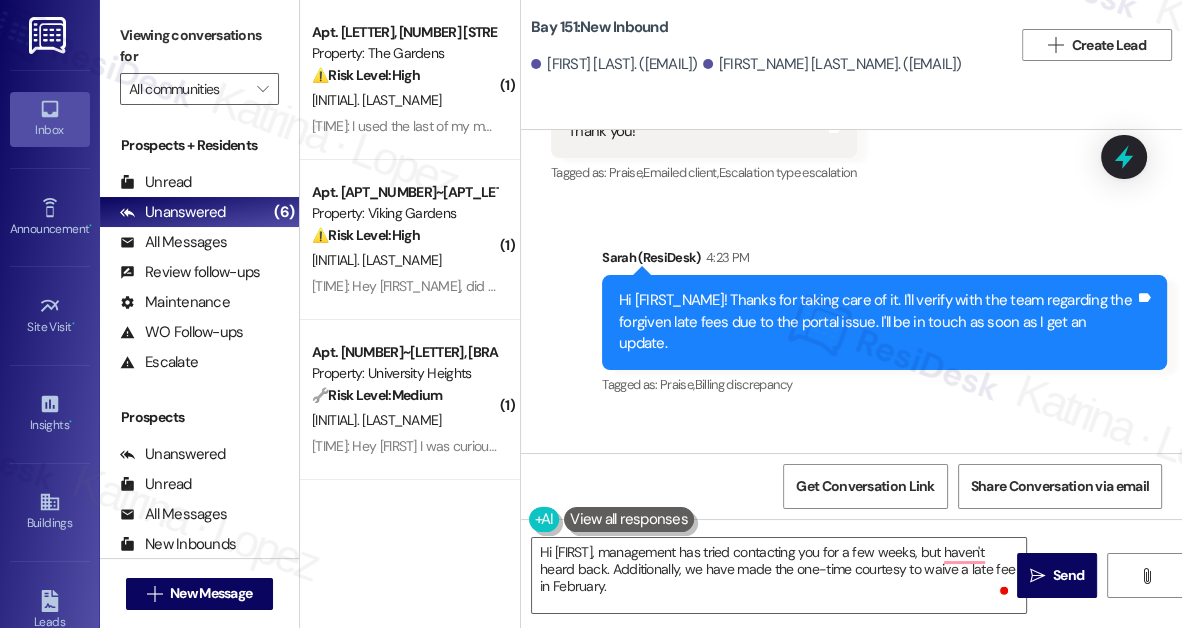 click on "Viewing conversations for" at bounding box center (199, 46) 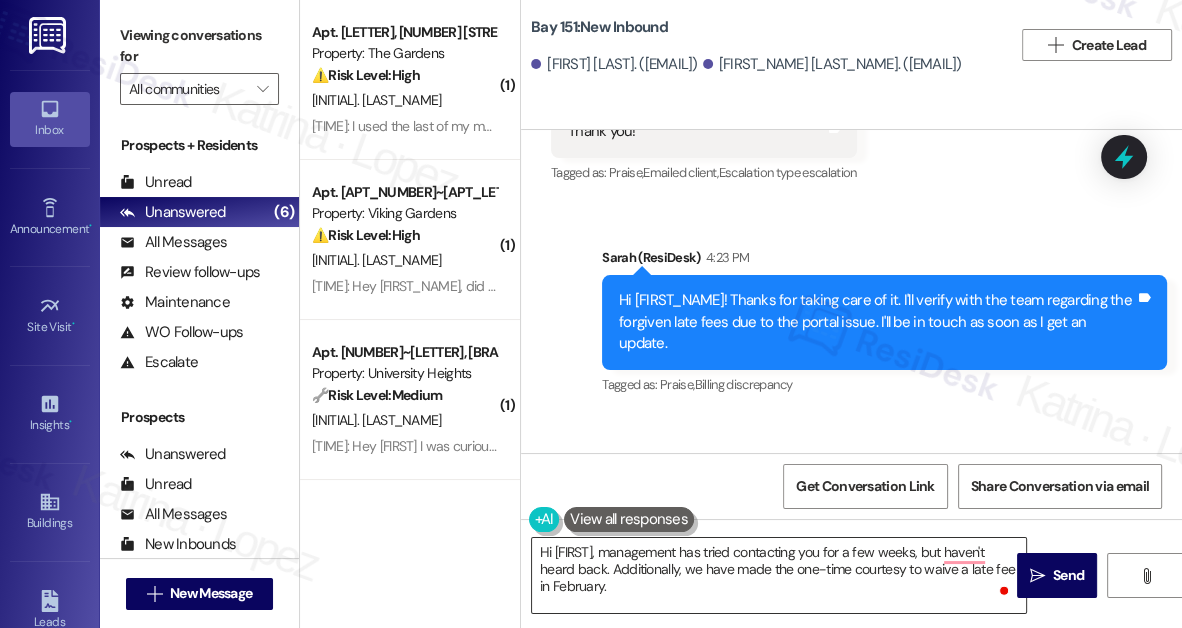 click on "Hi Armoni, management has tried contacting you for a few weeks, but haven't heard back. Additionally, we have made the one-time courtesy to waive a late fee in February." at bounding box center [779, 575] 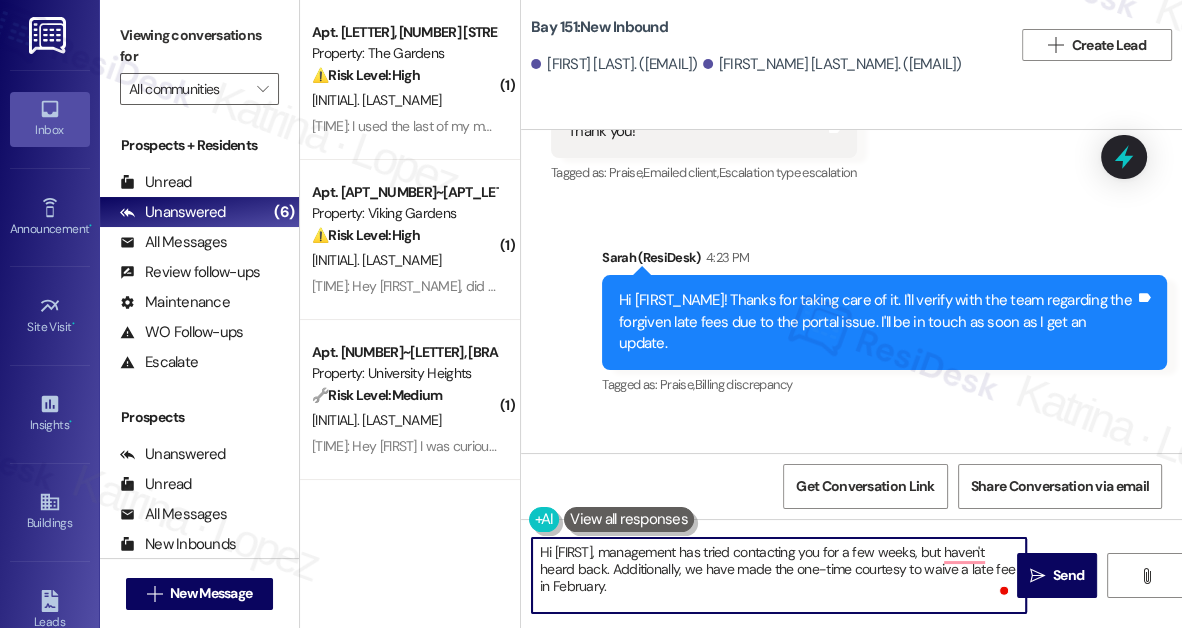 click on "Hi Armoni, management has tried contacting you for a few weeks, but haven't heard back. Additionally, we have made the one-time courtesy to waive a late fee in February." at bounding box center [779, 575] 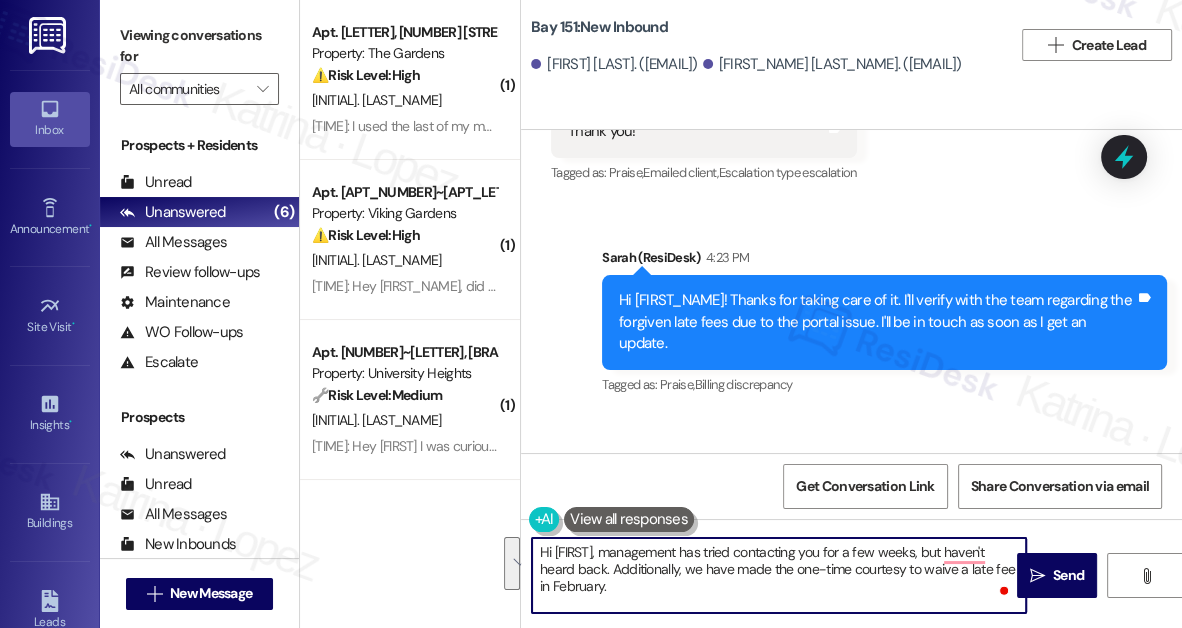 click on "Hi Armoni, management has tried contacting you for a few weeks, but haven't heard back. Additionally, we have made the one-time courtesy to waive a late fee in February." at bounding box center (779, 575) 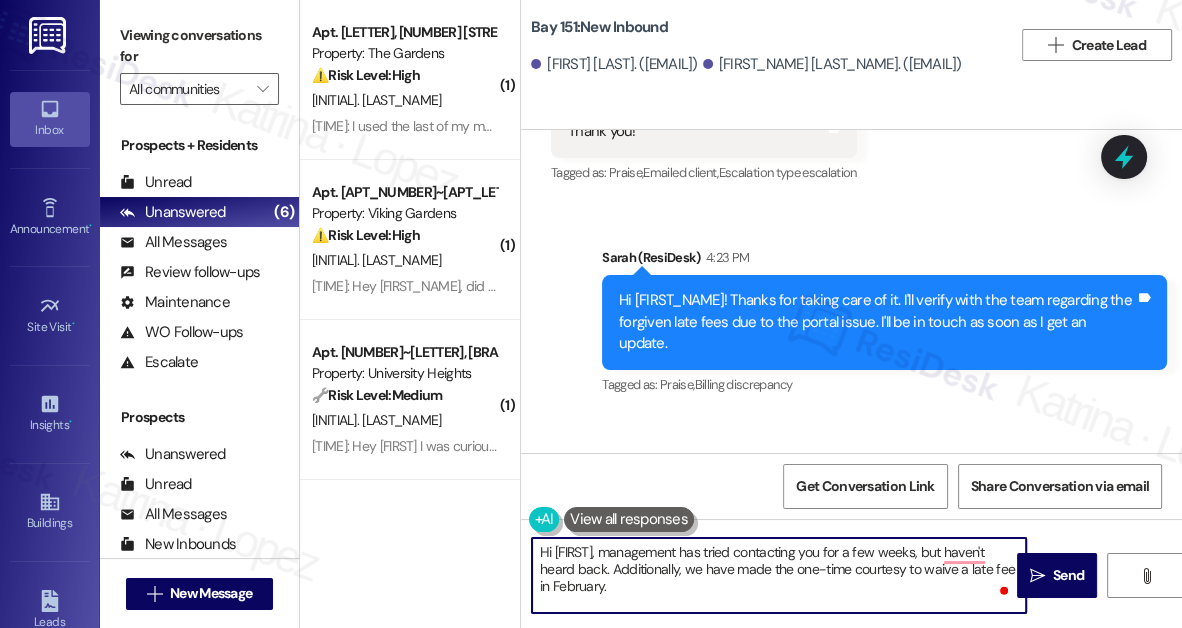 click on "Hi Armoni, management has tried contacting you for a few weeks, but haven't heard back. Additionally, we have made the one-time courtesy to waive a late fee in February." at bounding box center (779, 575) 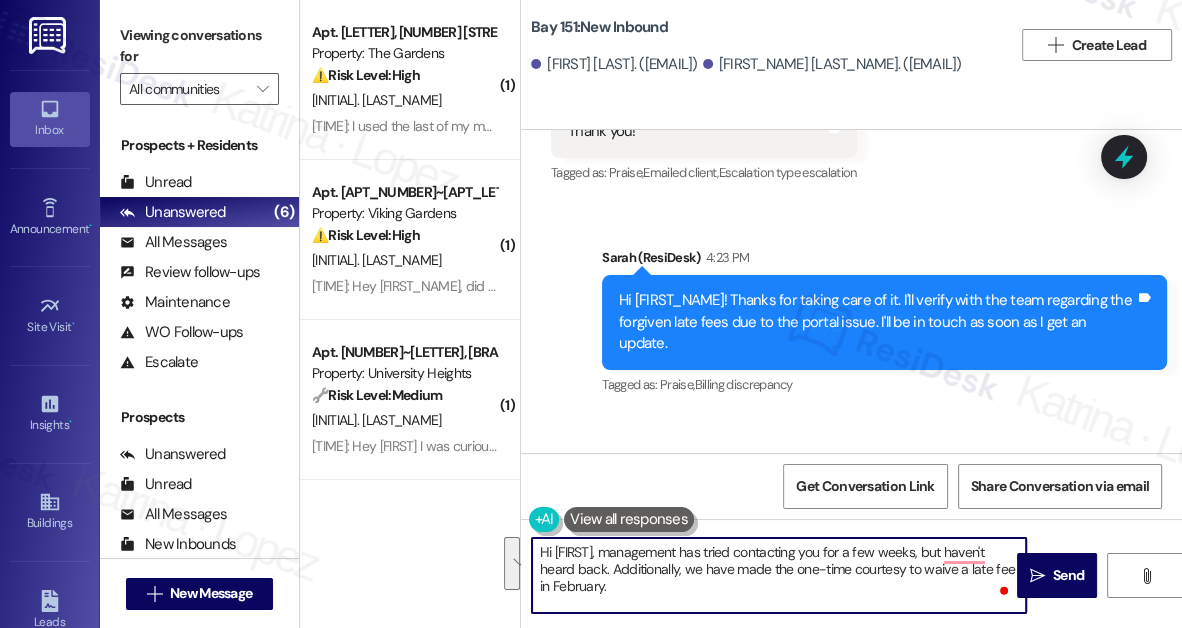 click on "Hi Armoni, management has tried contacting you for a few weeks, but haven't heard back. Additionally, we have made the one-time courtesy to waive a late fee in February." at bounding box center [779, 575] 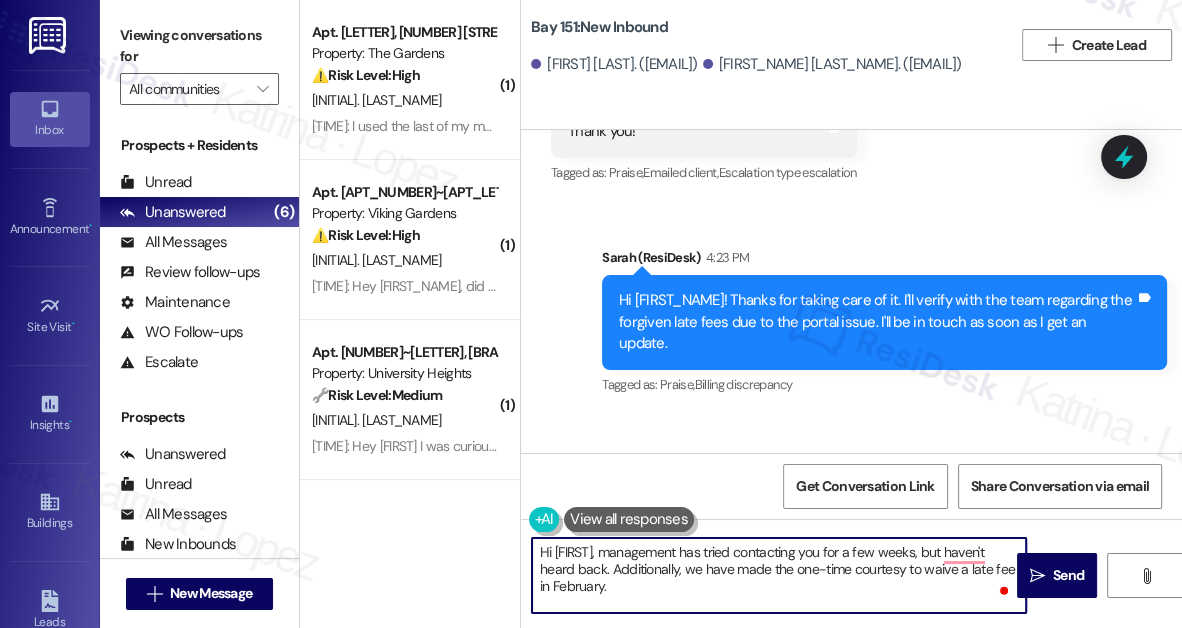 click on "Hi Armoni, management has tried contacting you for a few weeks, but haven't heard back. Additionally, we have made the one-time courtesy to waive a late fee in February." at bounding box center [779, 575] 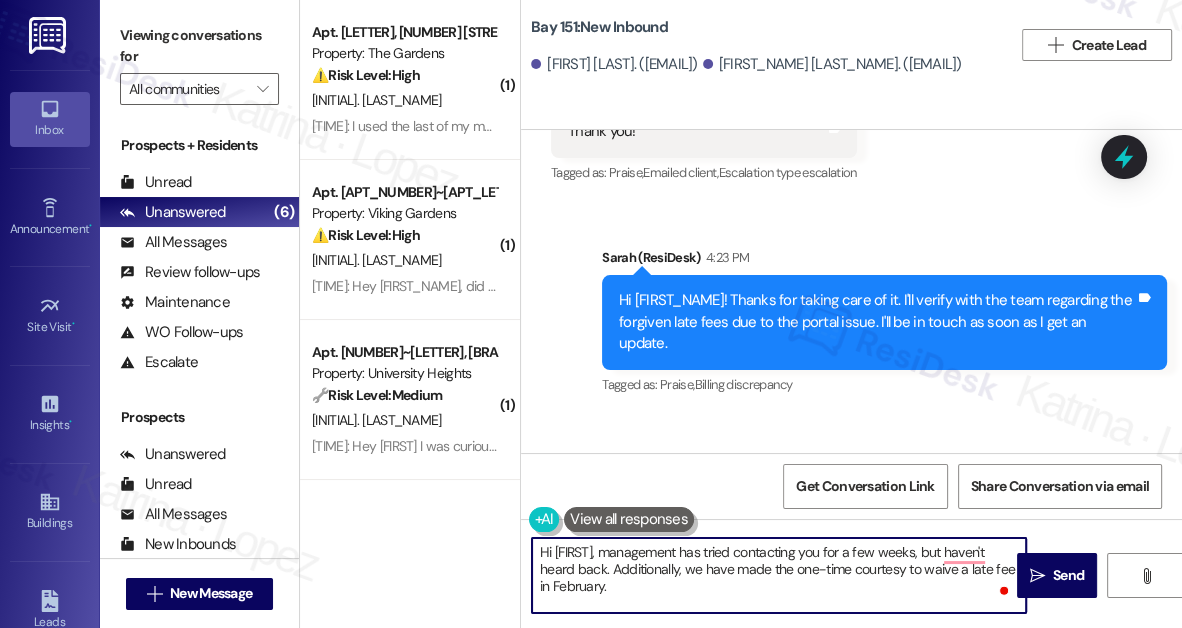 click on "Hi Armoni, management has tried contacting you for a few weeks, but haven't heard back. Additionally, we have made the one-time courtesy to waive a late fee in February." at bounding box center (779, 575) 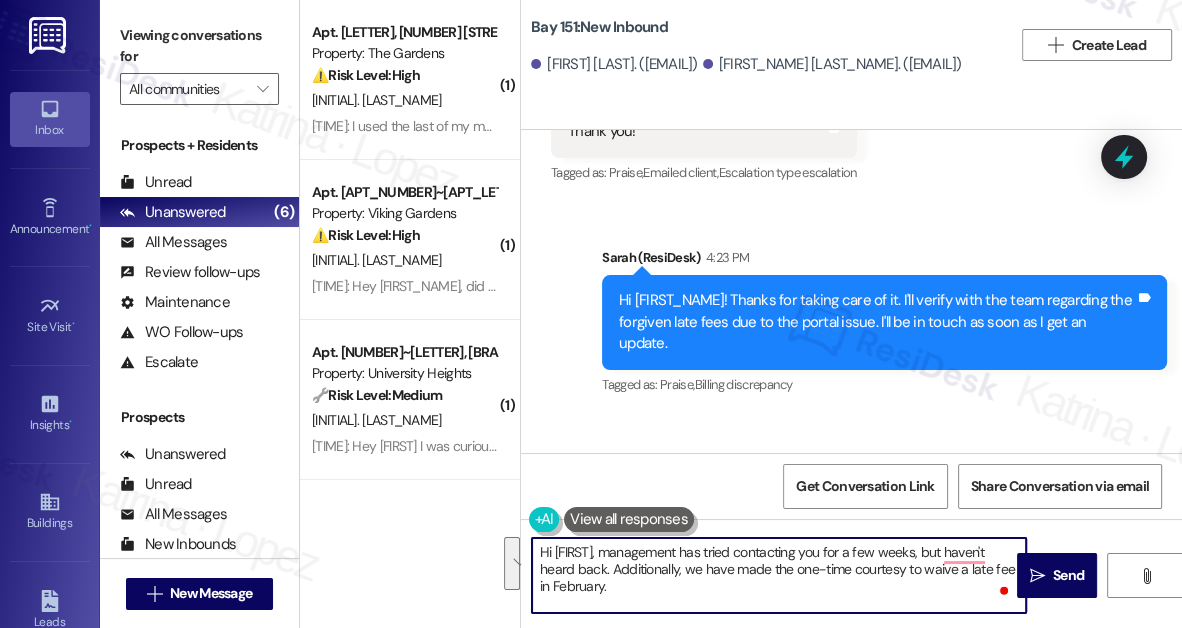 click on "Hi Armoni, management has tried contacting you for a few weeks, but haven't heard back. Additionally, we have made the one-time courtesy to waive a late fee in February." at bounding box center (779, 575) 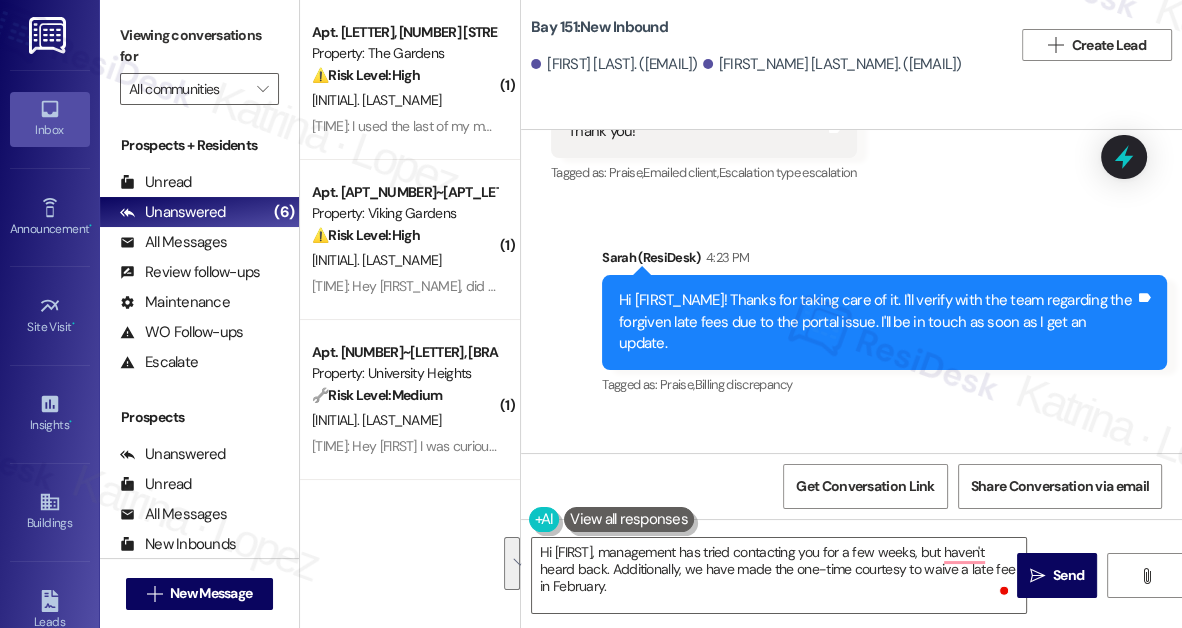 click on "Viewing conversations for" at bounding box center [199, 46] 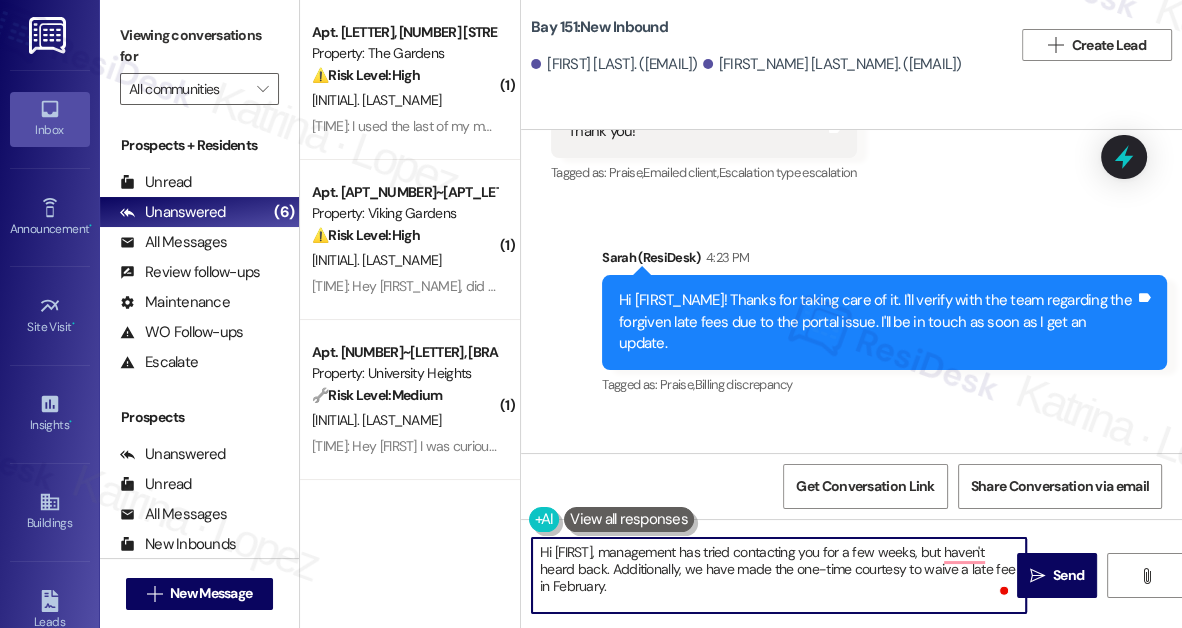 click on "Hi Armoni, management has tried contacting you for a few weeks, but haven't heard back. Additionally, we have made the one-time courtesy to waive a late fee in February." at bounding box center [779, 575] 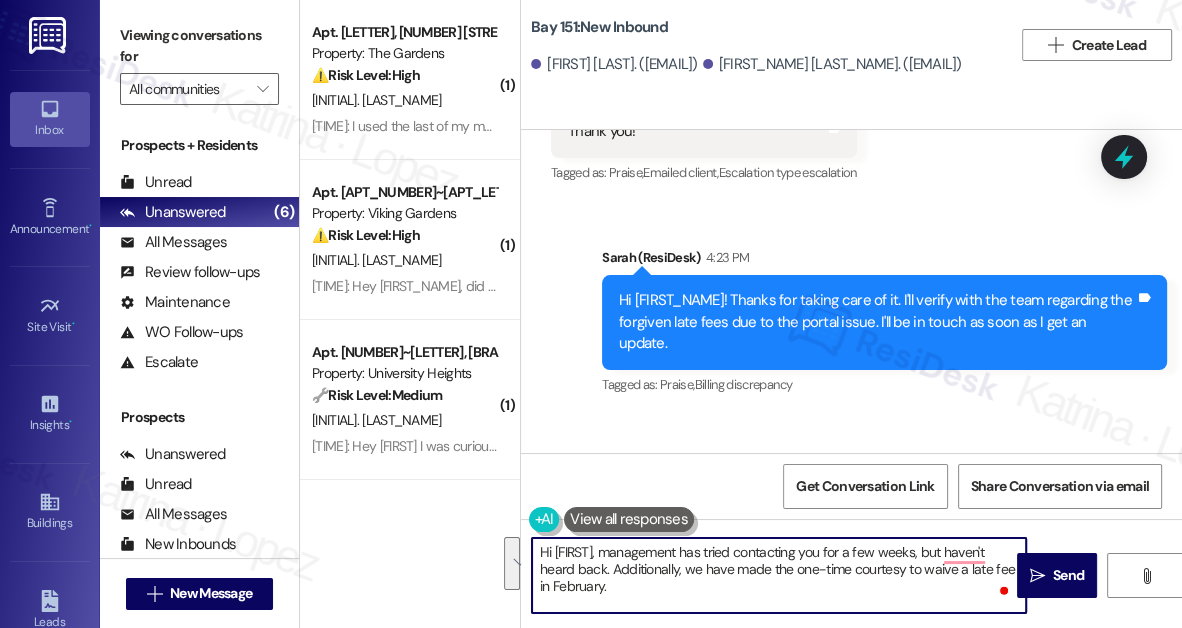 click on "Hi Armoni, management has tried contacting you for a few weeks, but haven't heard back. Additionally, we have made the one-time courtesy to waive a late fee in February." at bounding box center (779, 575) 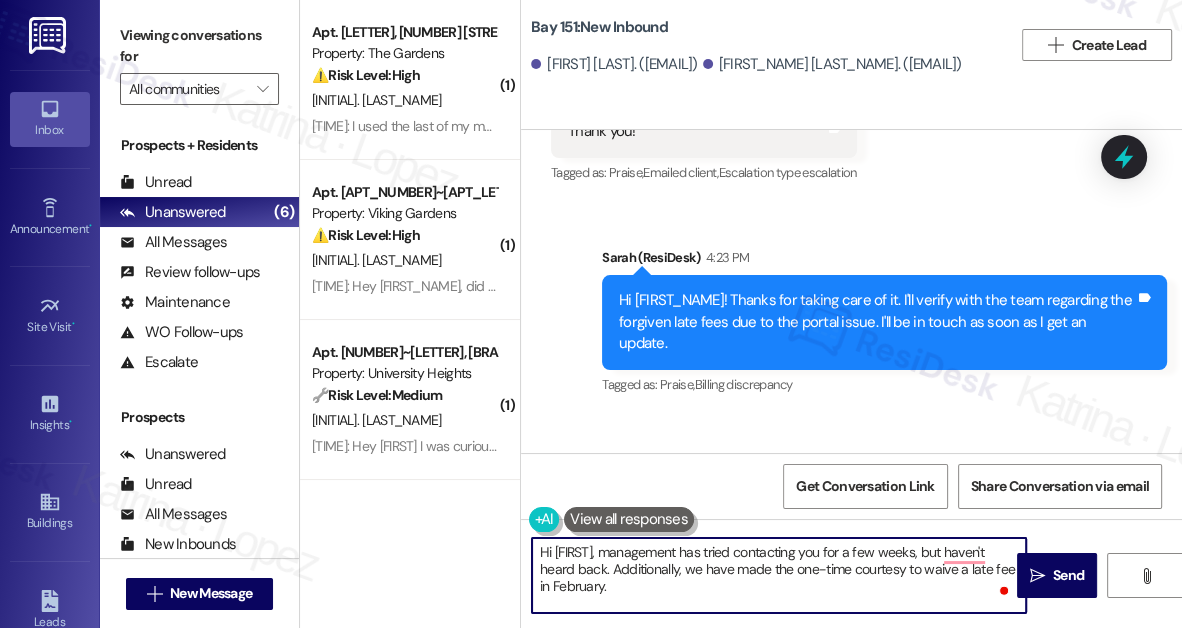 click on "Hi Armoni, management has tried contacting you for a few weeks, but haven't heard back. Additionally, we have made the one-time courtesy to waive a late fee in February." at bounding box center (779, 575) 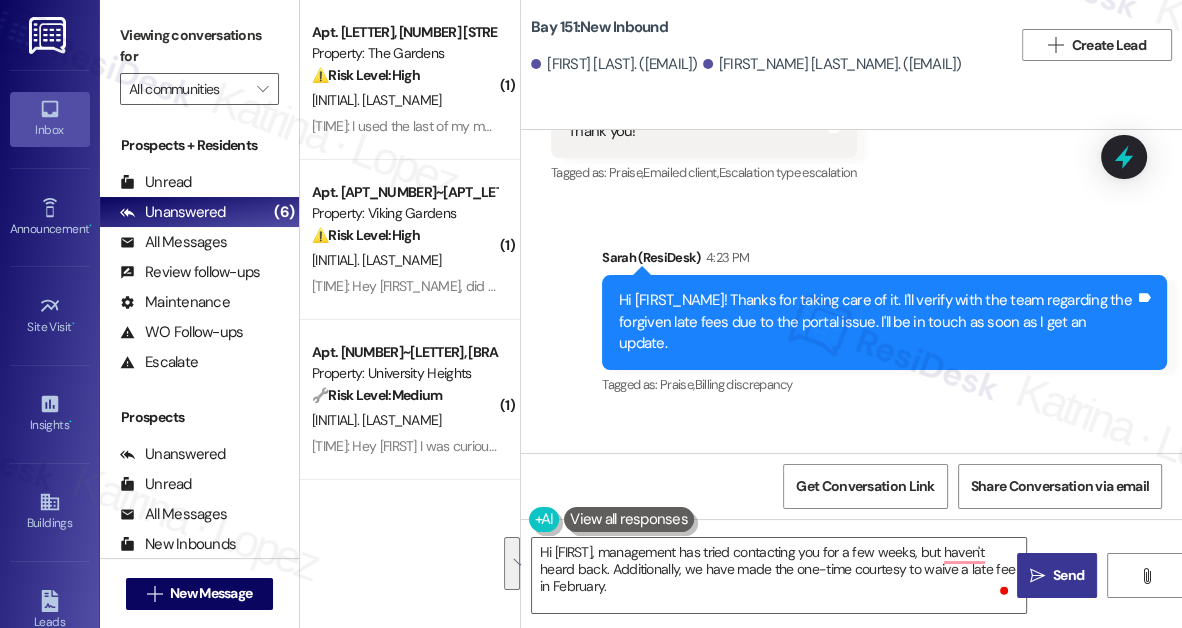 click on "Send" at bounding box center (1068, 575) 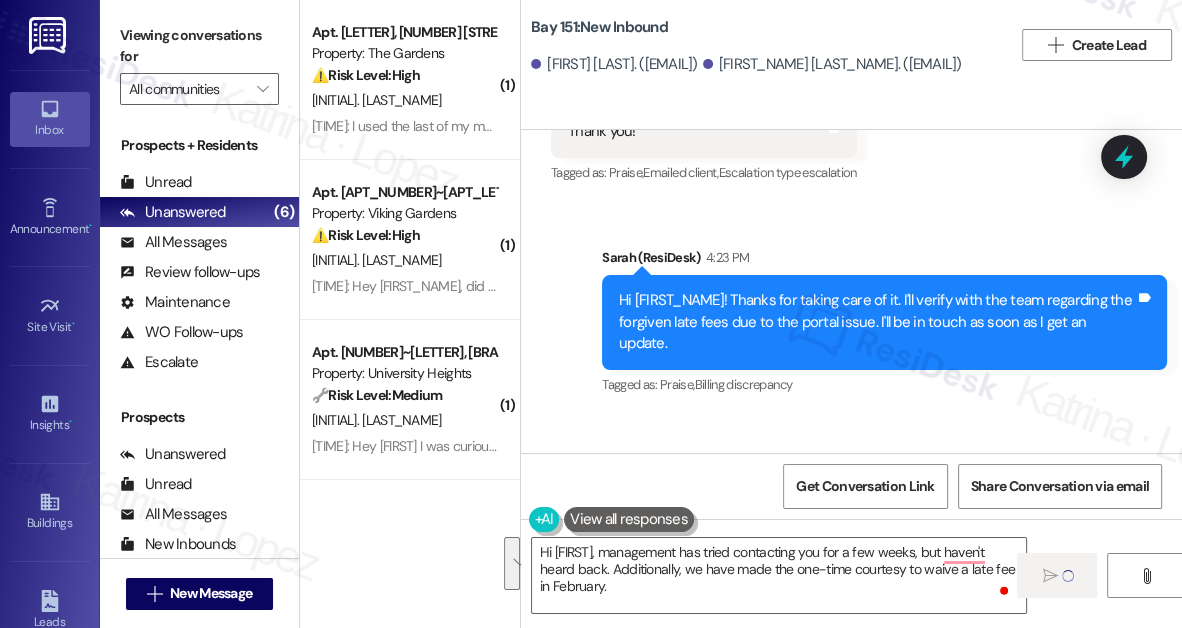 type 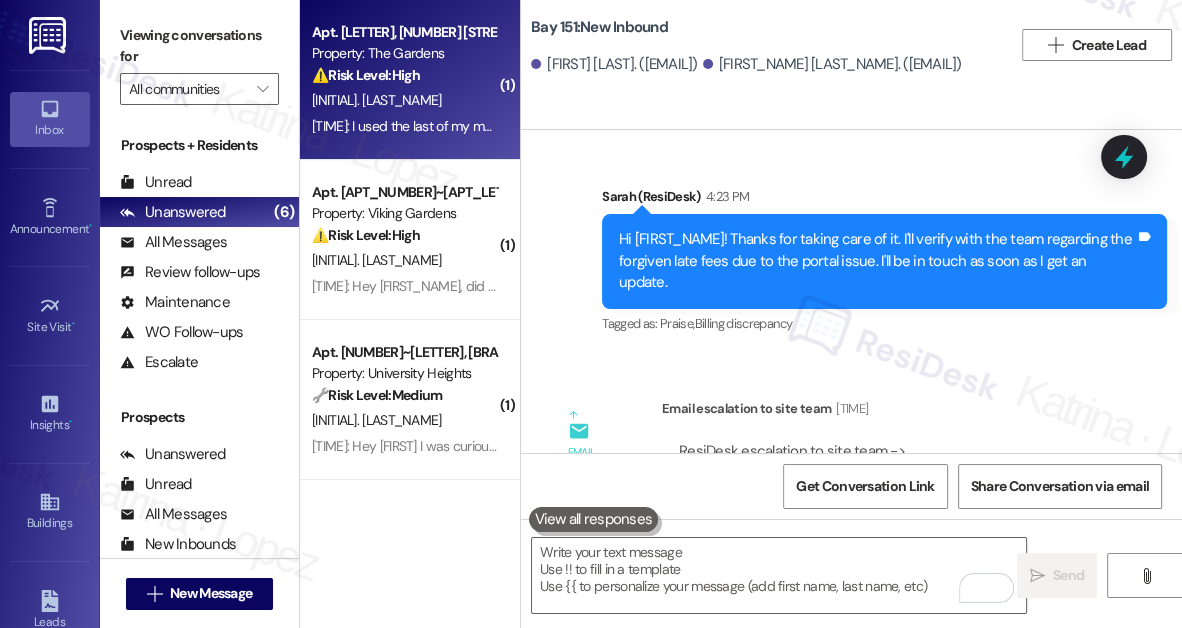 scroll, scrollTop: 30512, scrollLeft: 0, axis: vertical 